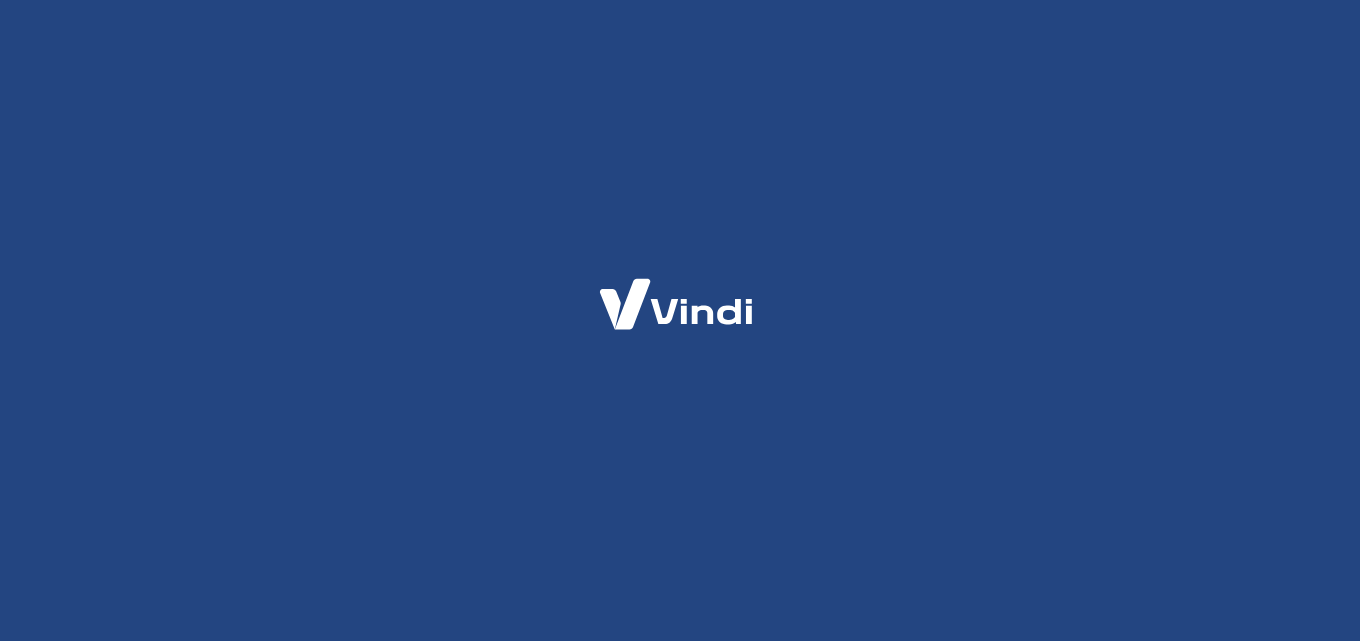 scroll, scrollTop: 0, scrollLeft: 0, axis: both 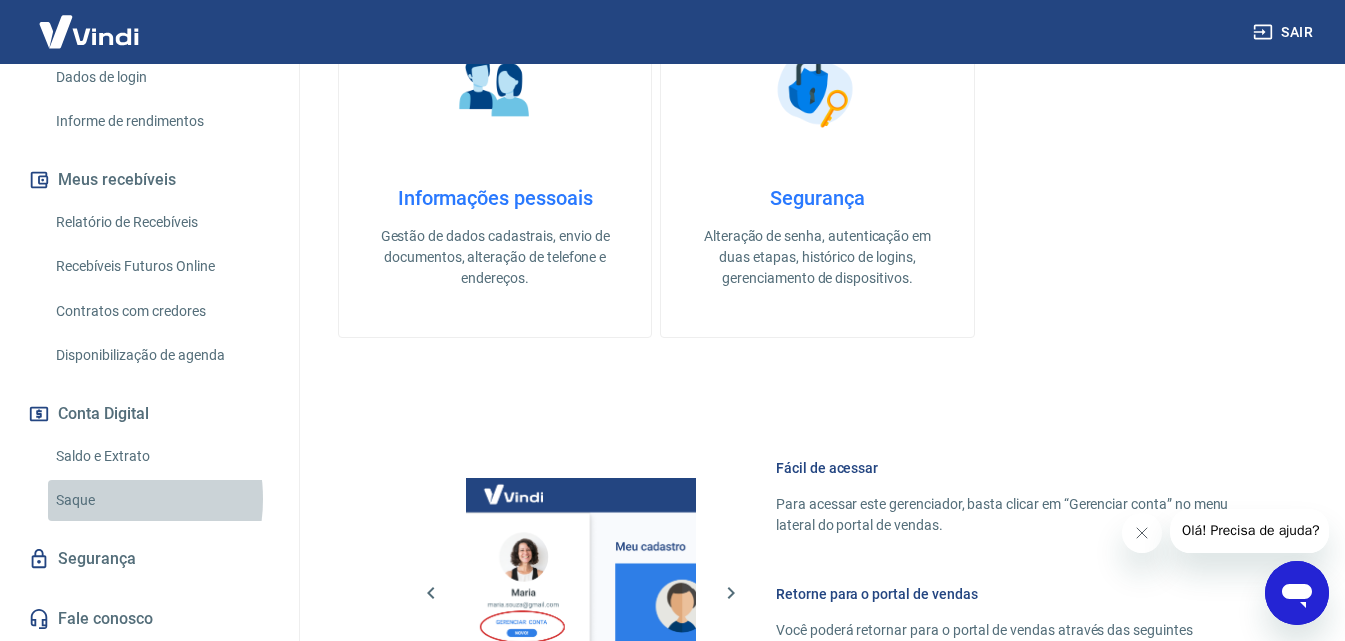 click on "Saque" at bounding box center (161, 500) 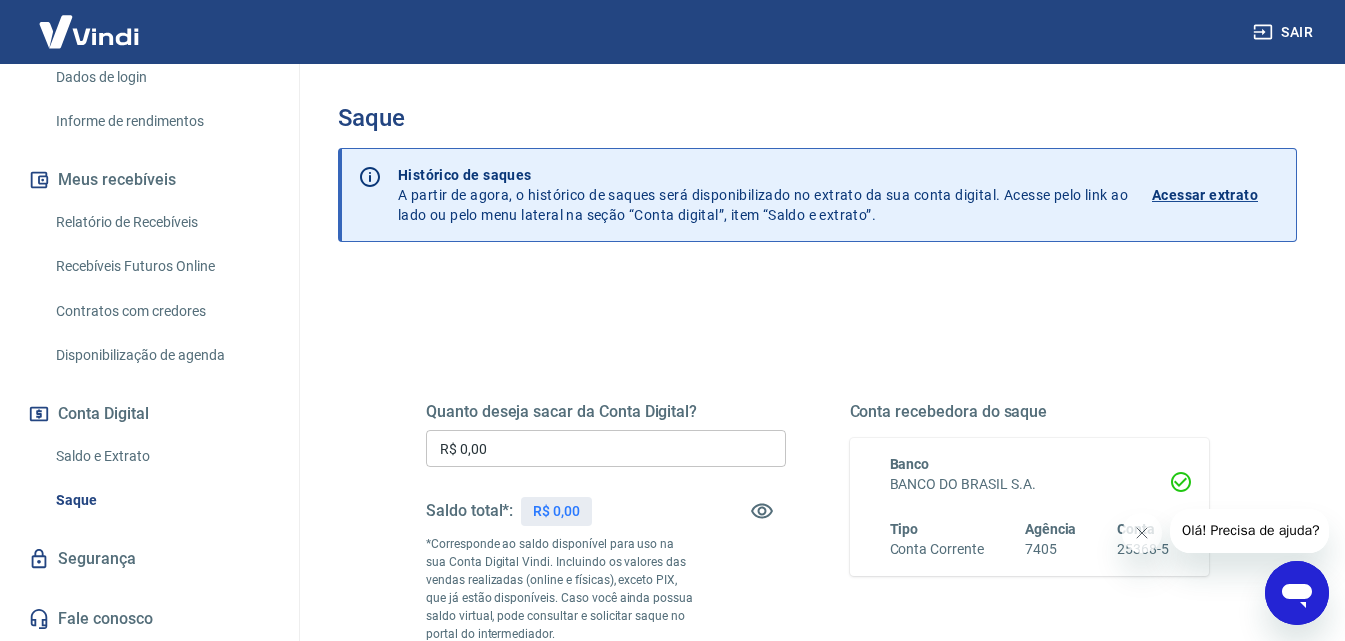 scroll, scrollTop: 100, scrollLeft: 0, axis: vertical 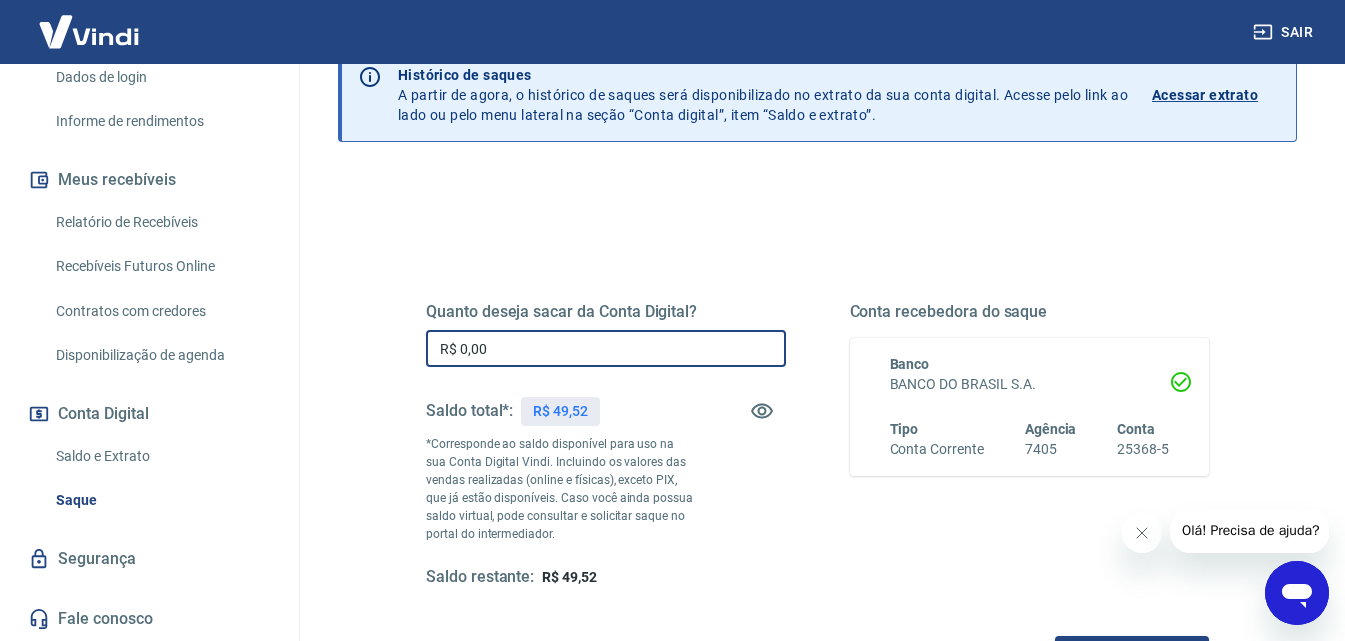 click on "R$ 0,00" at bounding box center (606, 348) 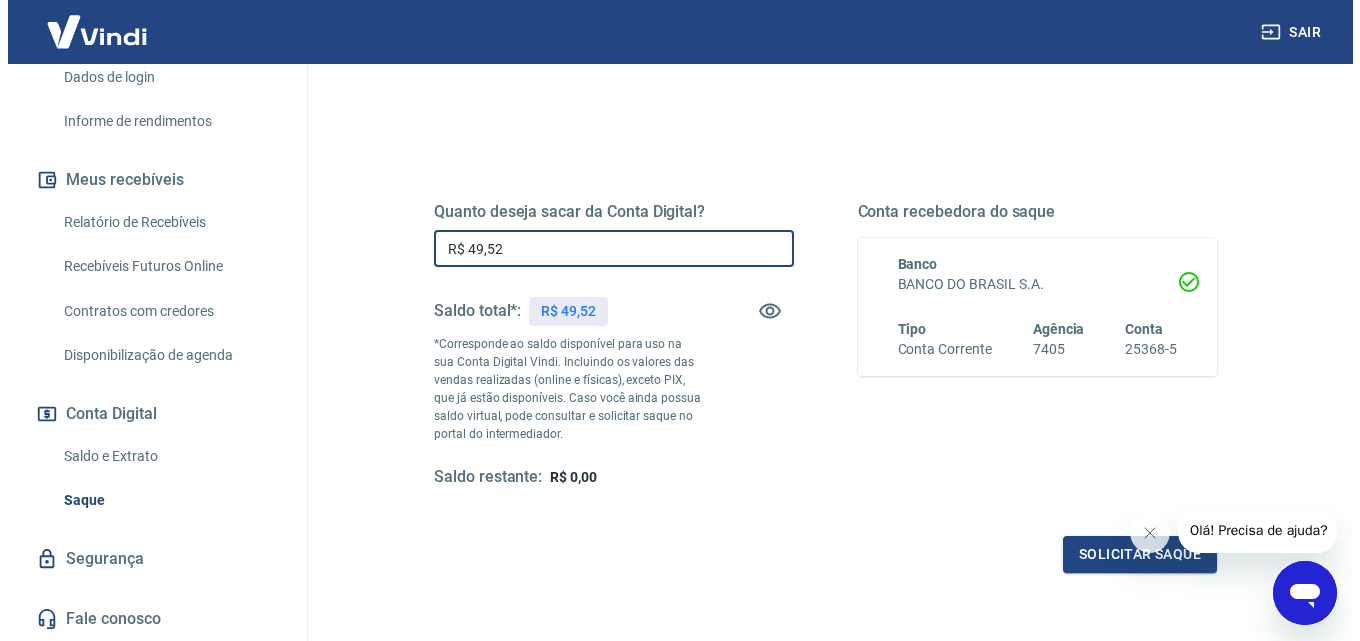 scroll, scrollTop: 300, scrollLeft: 0, axis: vertical 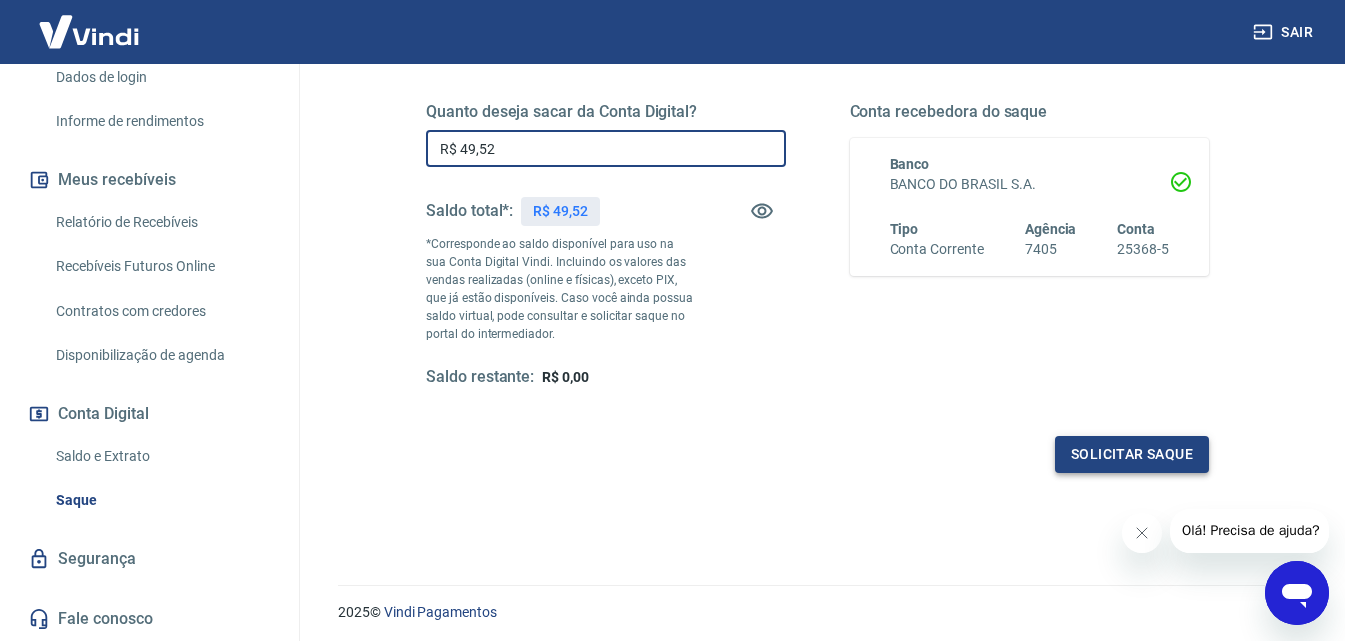 type on "R$ 49,52" 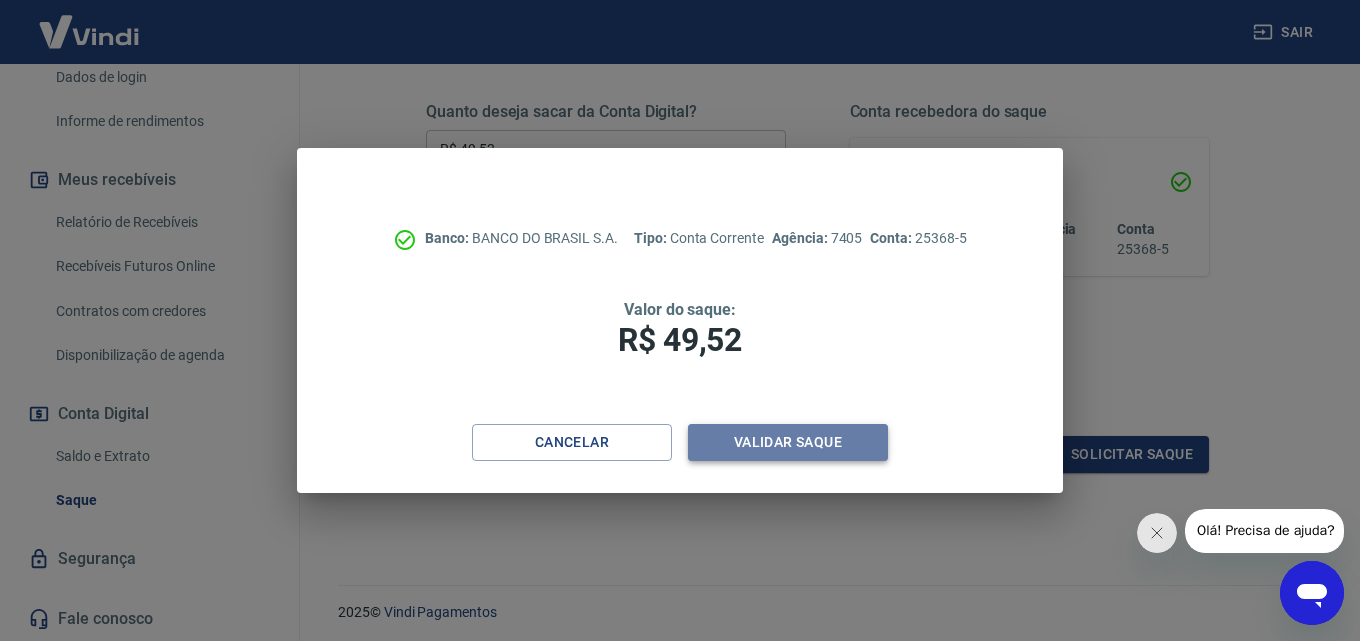 click on "Validar saque" at bounding box center [788, 442] 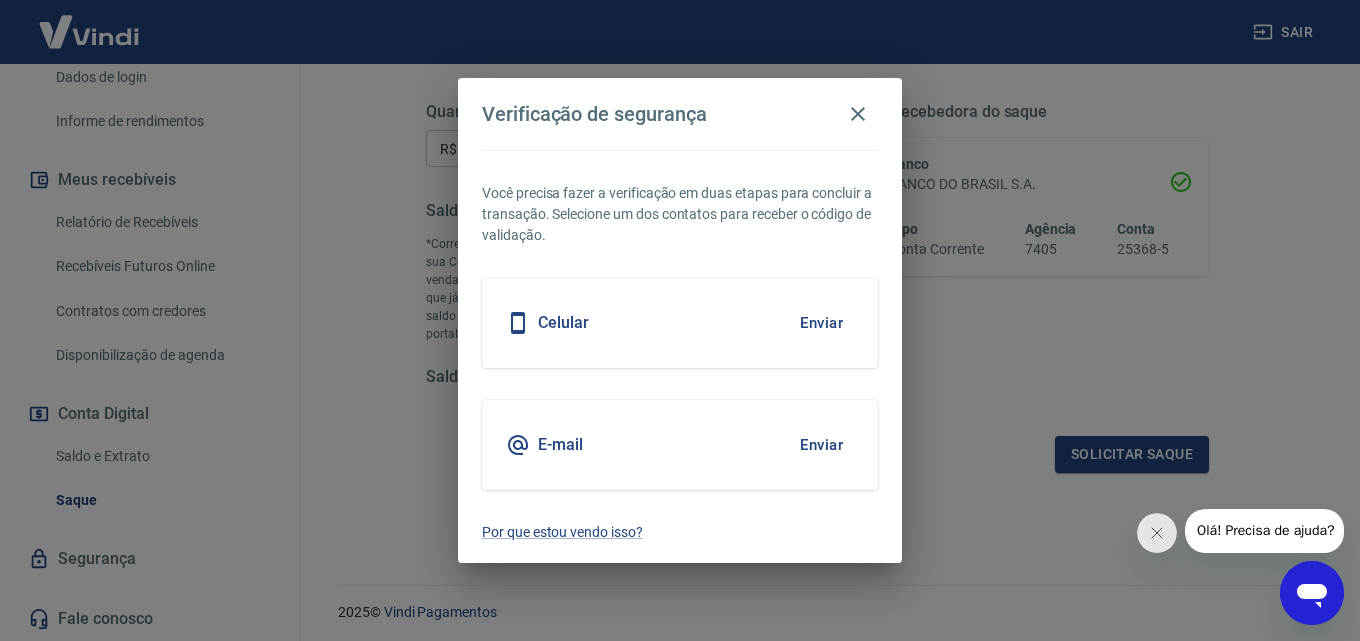 click on "Enviar" at bounding box center (821, 323) 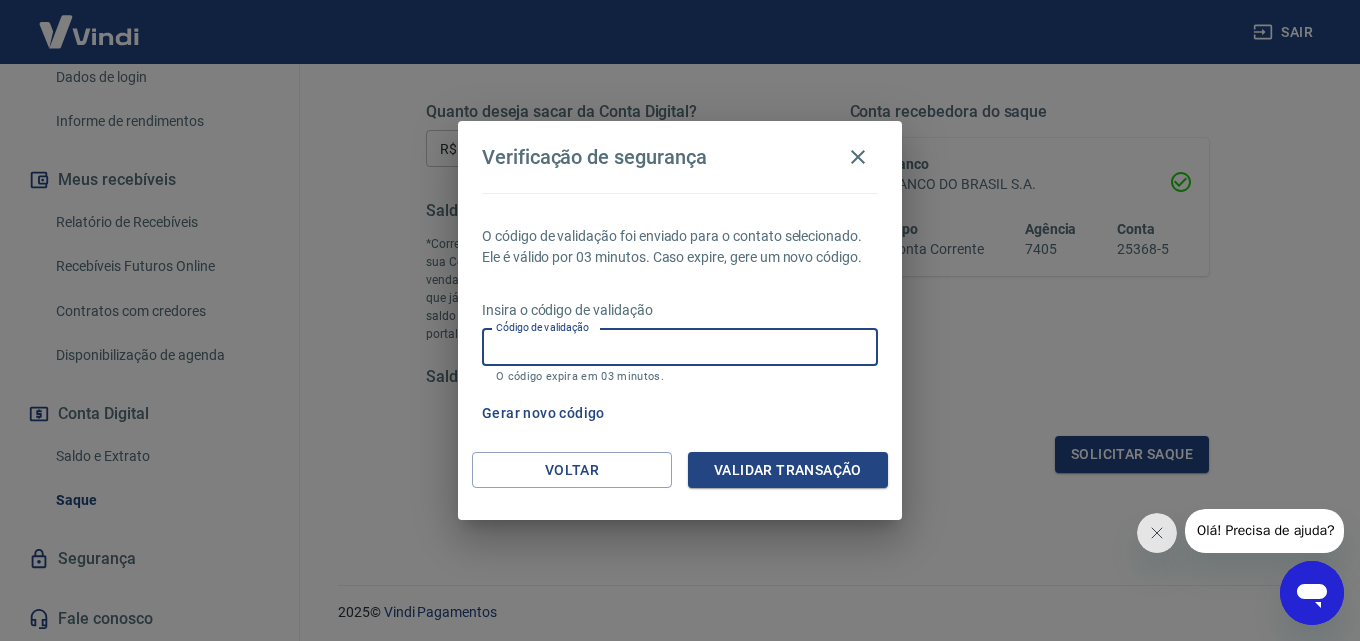 click on "Código de validação" at bounding box center [680, 347] 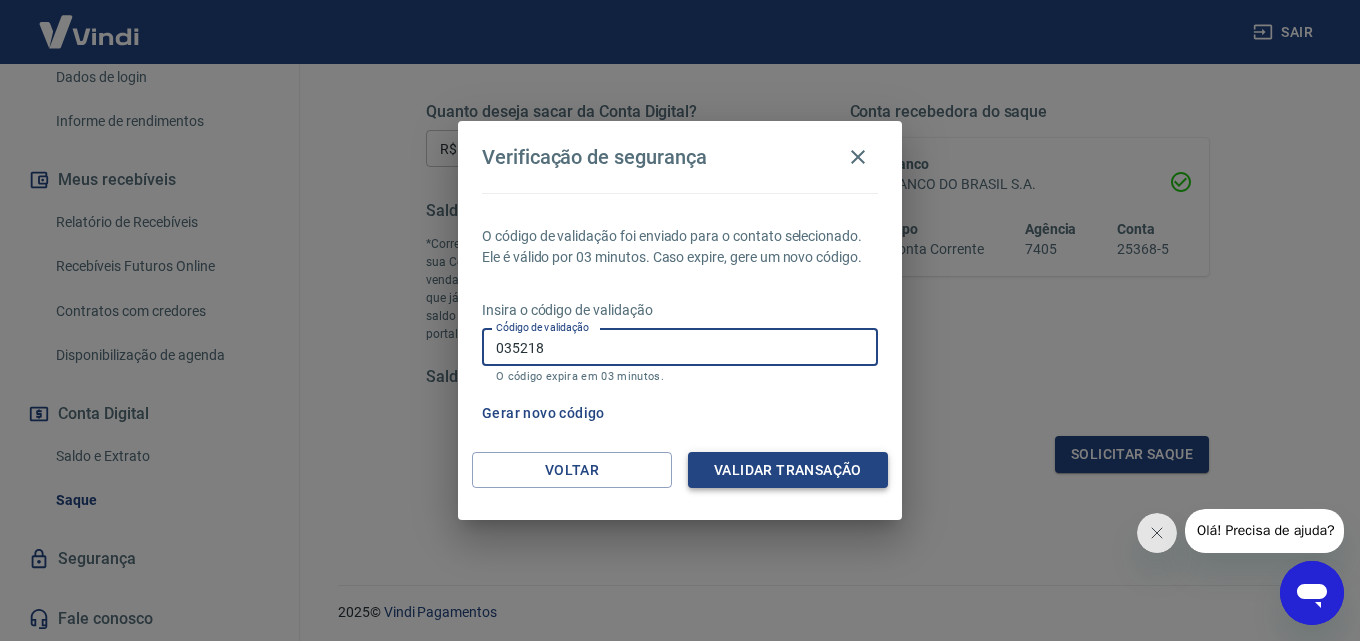 type on "035218" 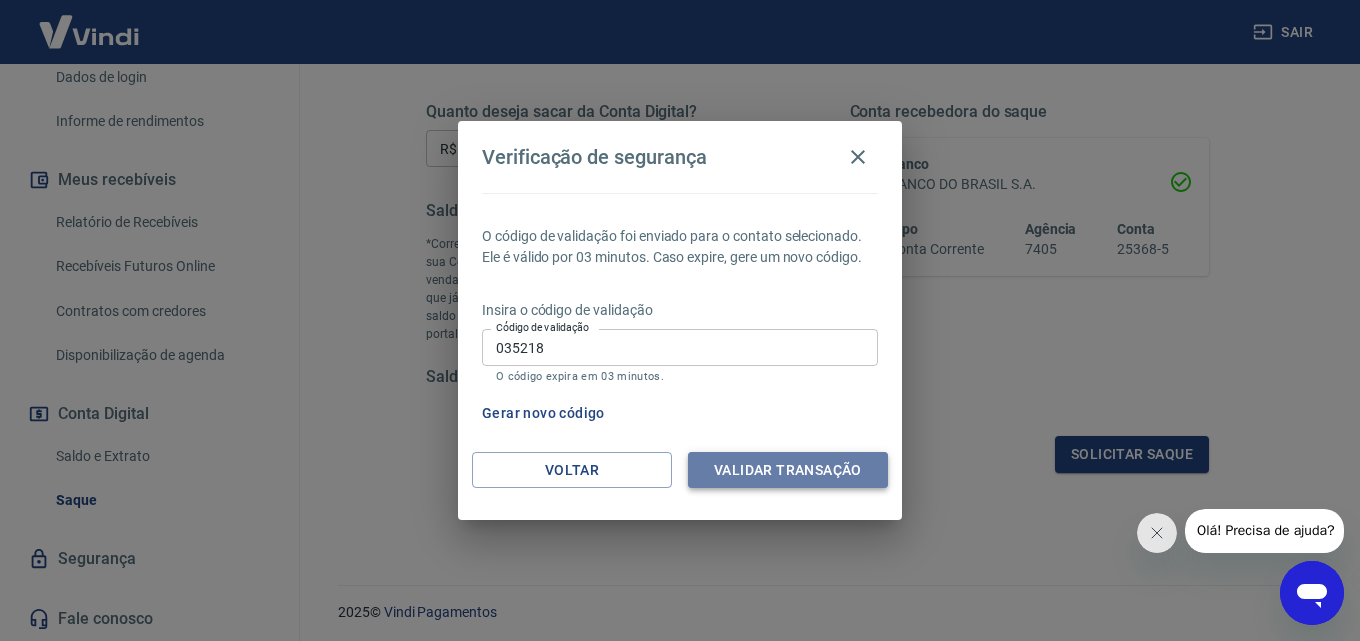 click on "Validar transação" at bounding box center [788, 470] 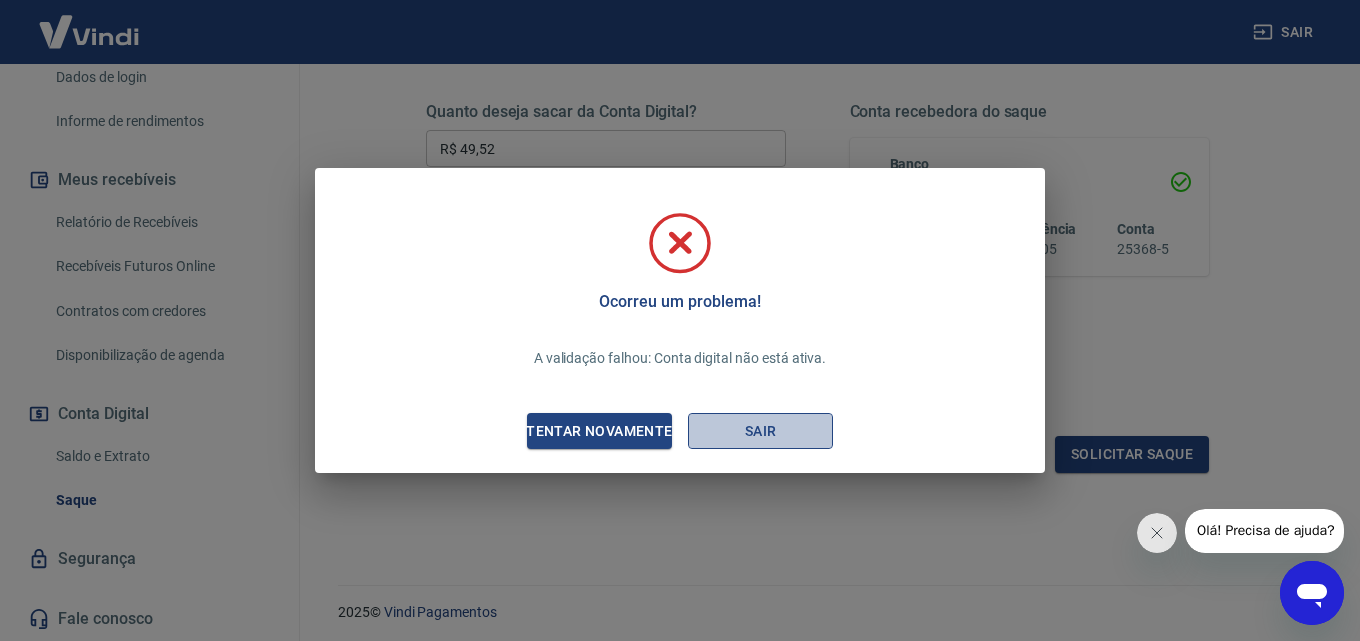 click on "Sair" at bounding box center (760, 431) 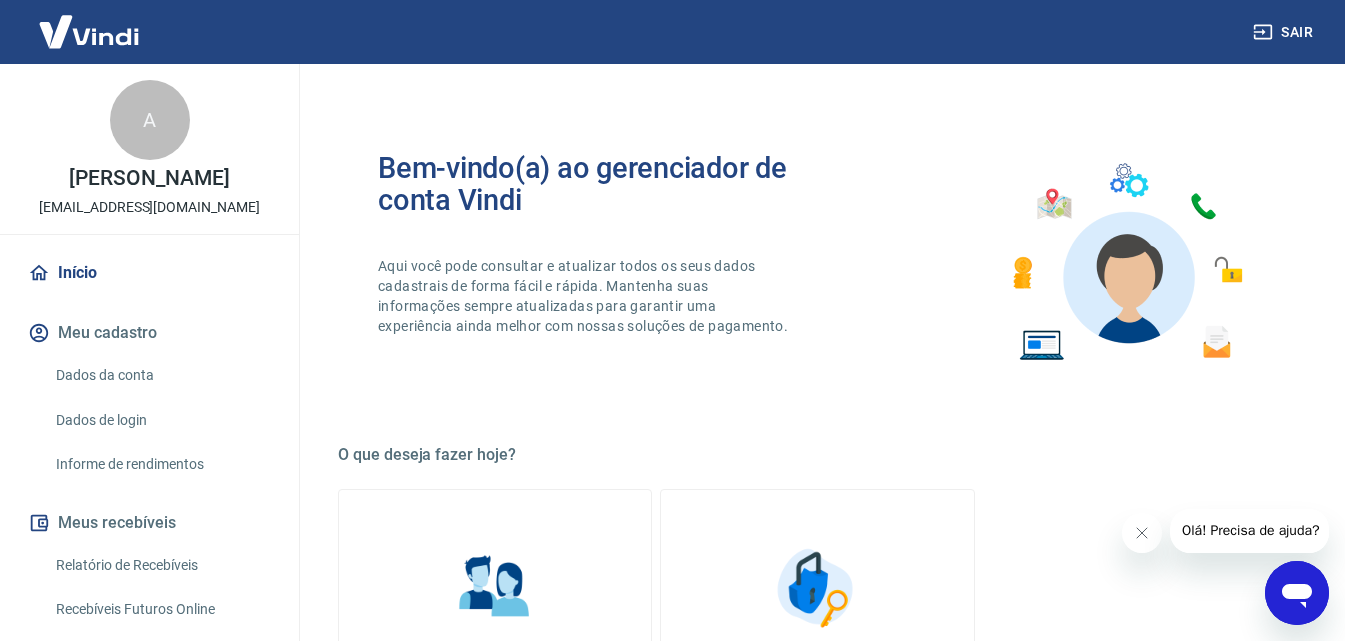 scroll, scrollTop: 100, scrollLeft: 0, axis: vertical 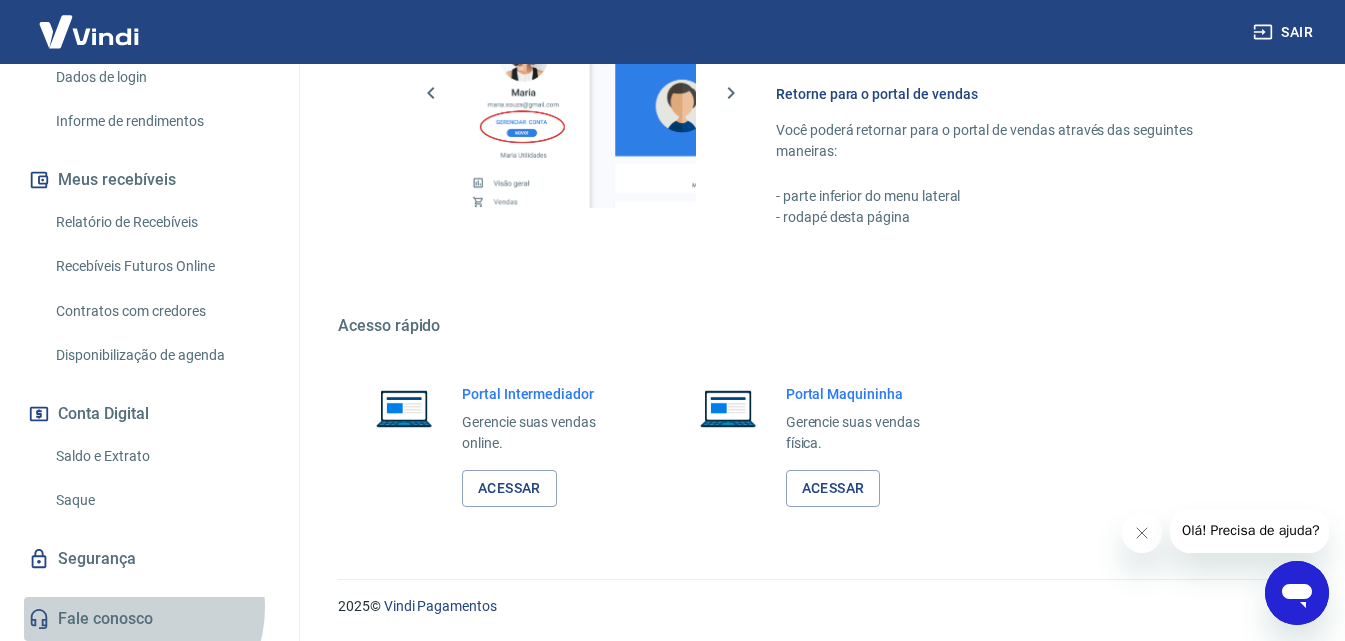 click on "Fale conosco" at bounding box center (149, 619) 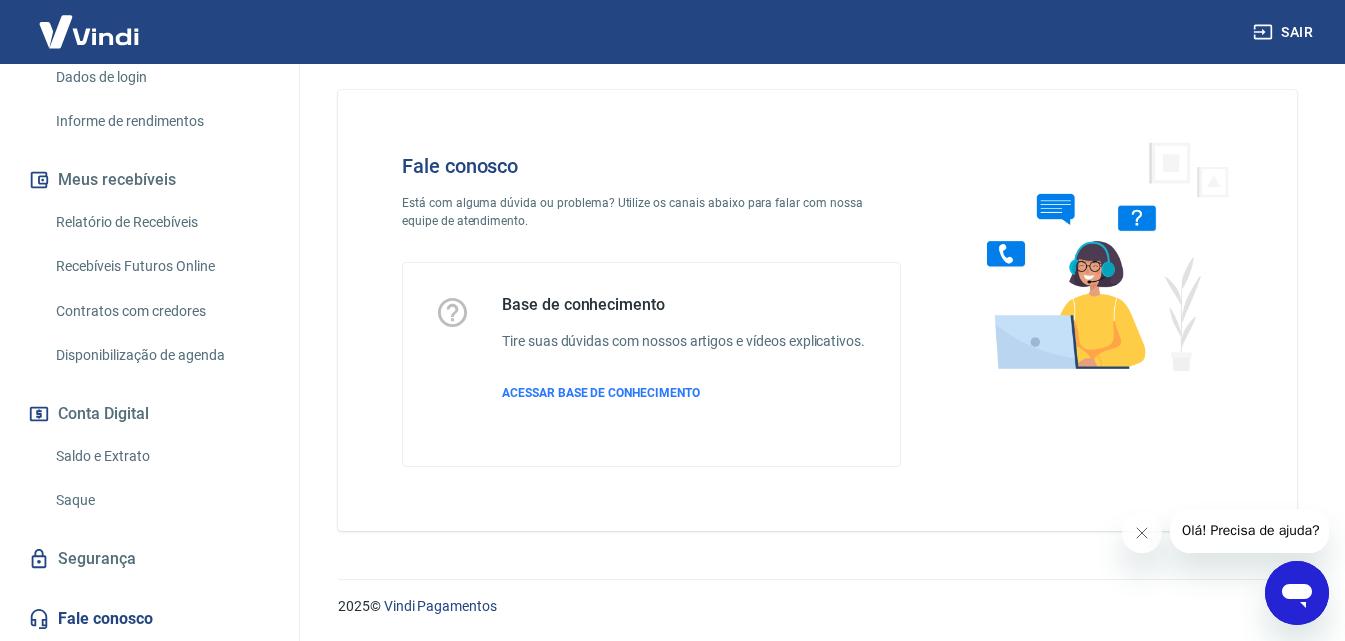 scroll, scrollTop: 35, scrollLeft: 0, axis: vertical 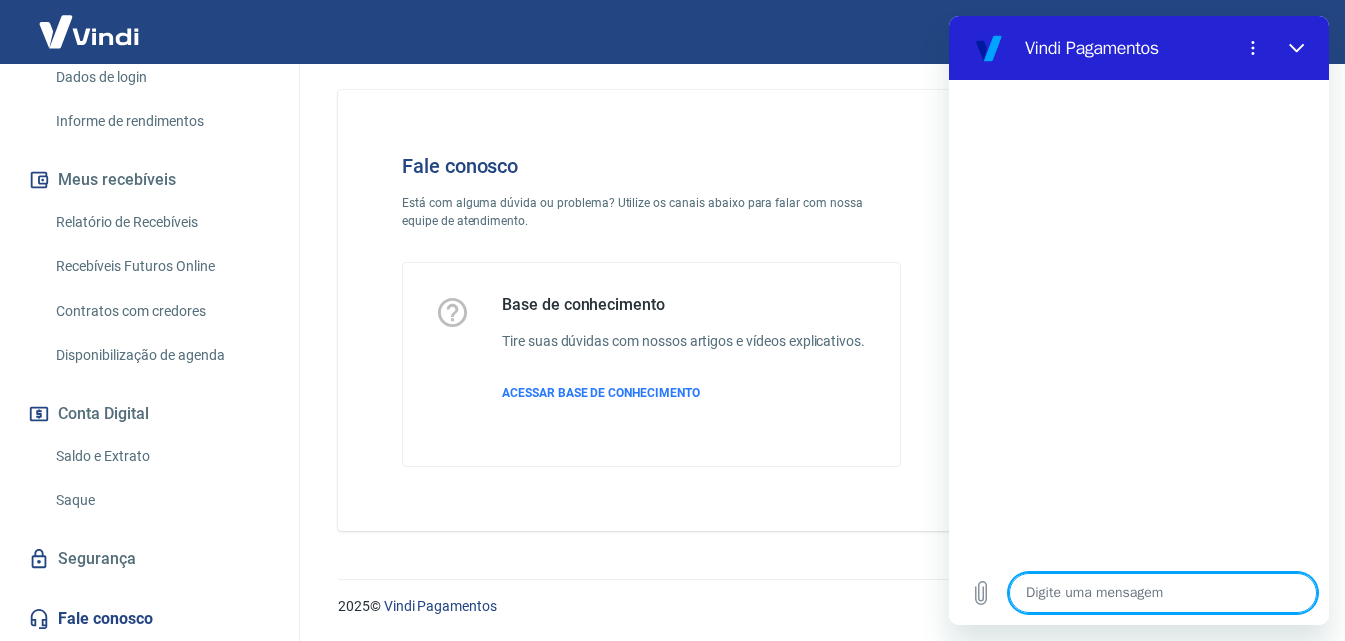 type on "O" 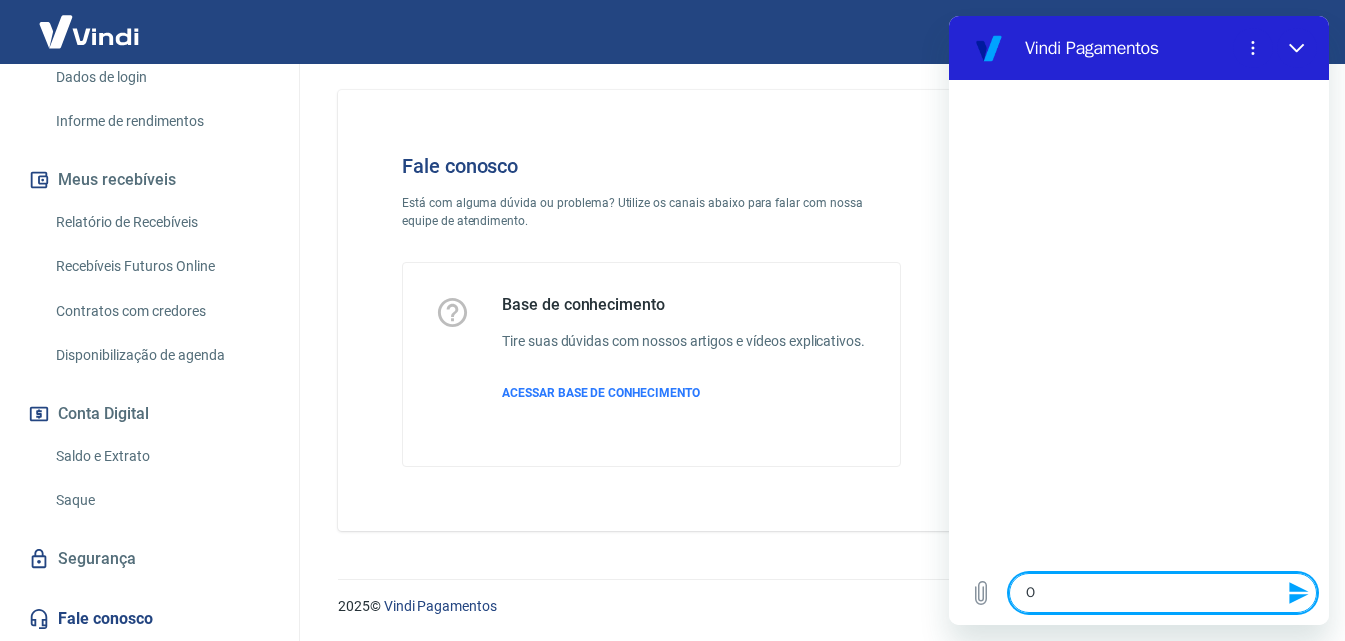 type on "Ol" 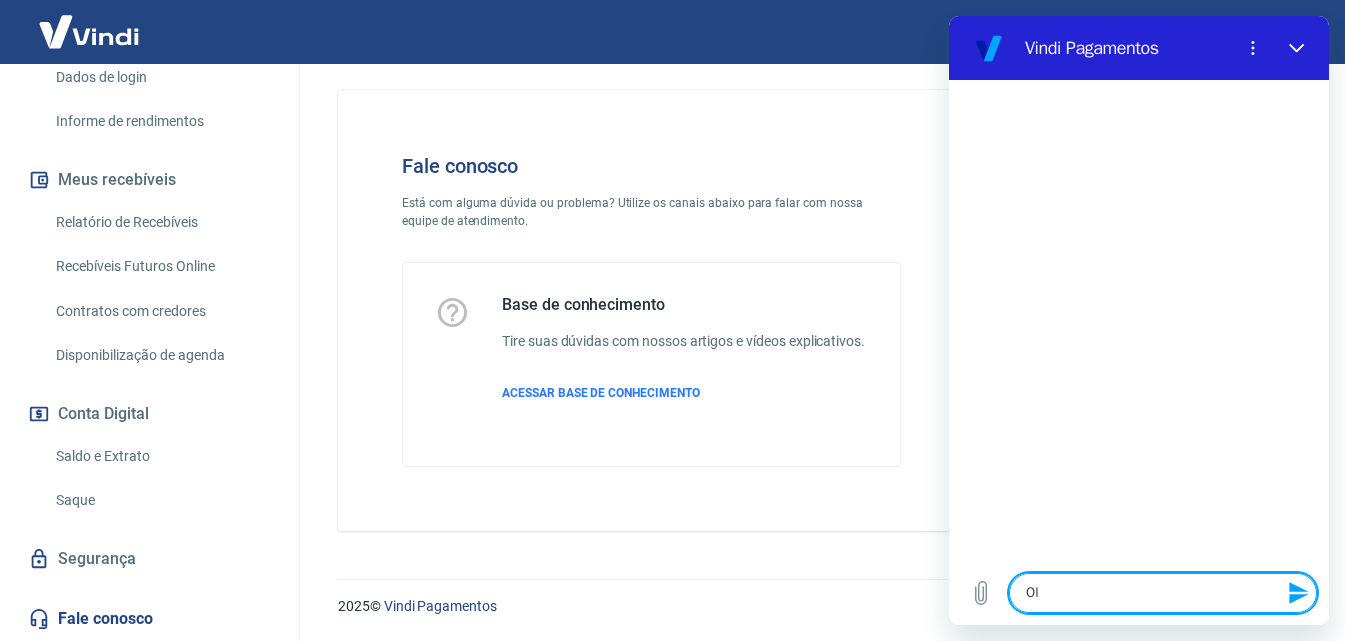 type on "Olá" 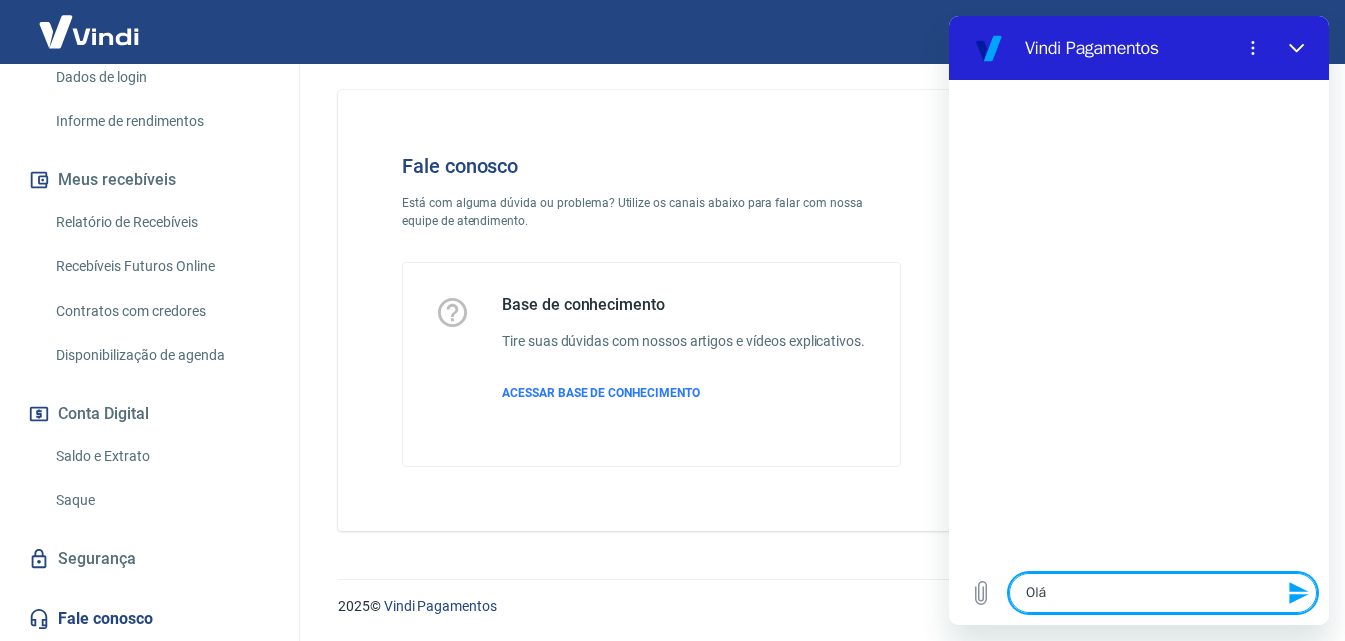 type on "Olá" 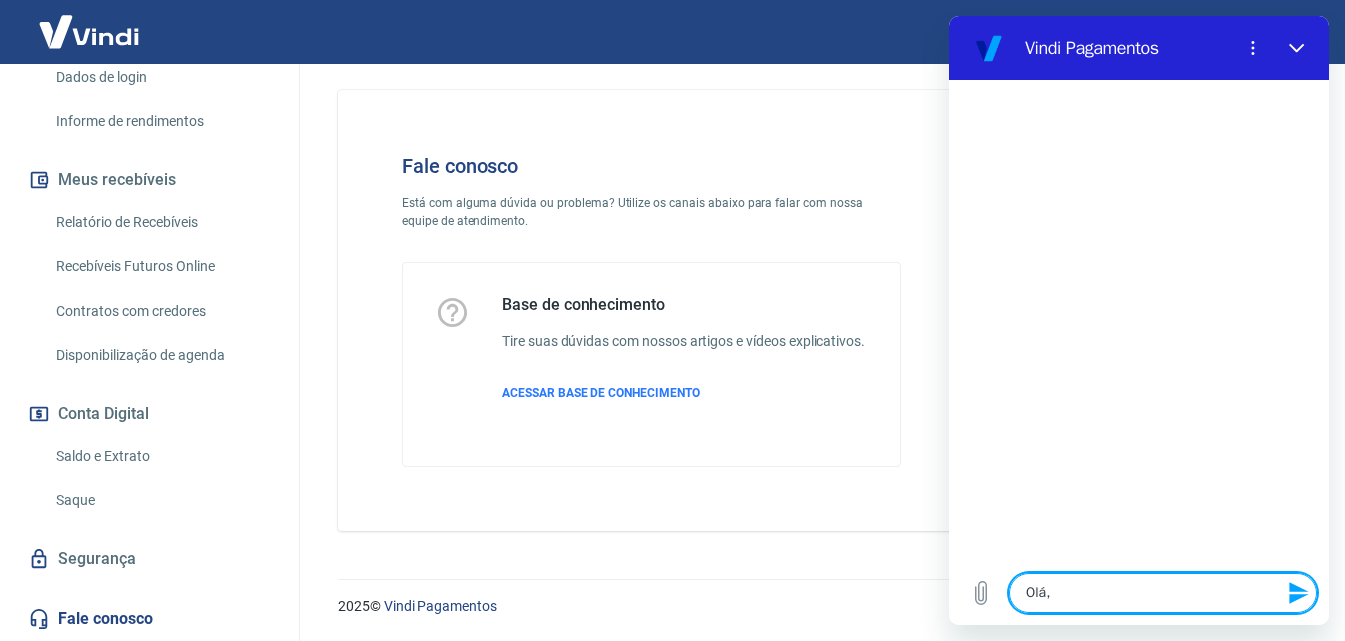 type on "Olá," 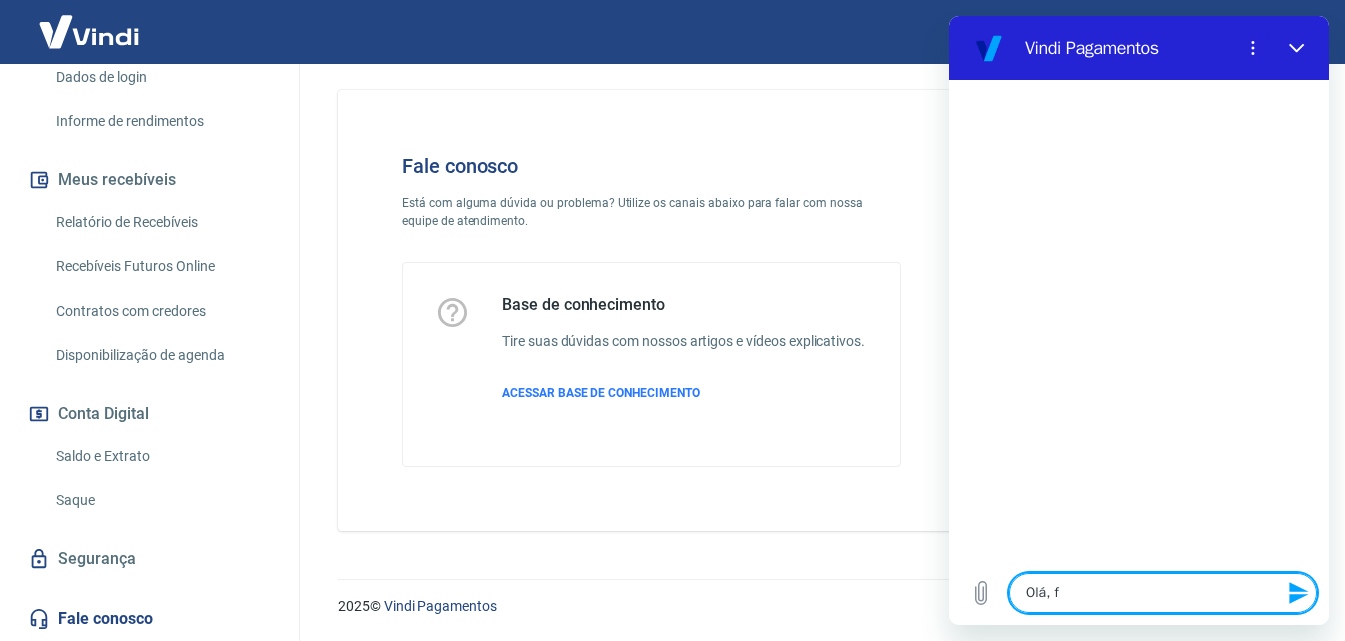 type on "Olá, fa" 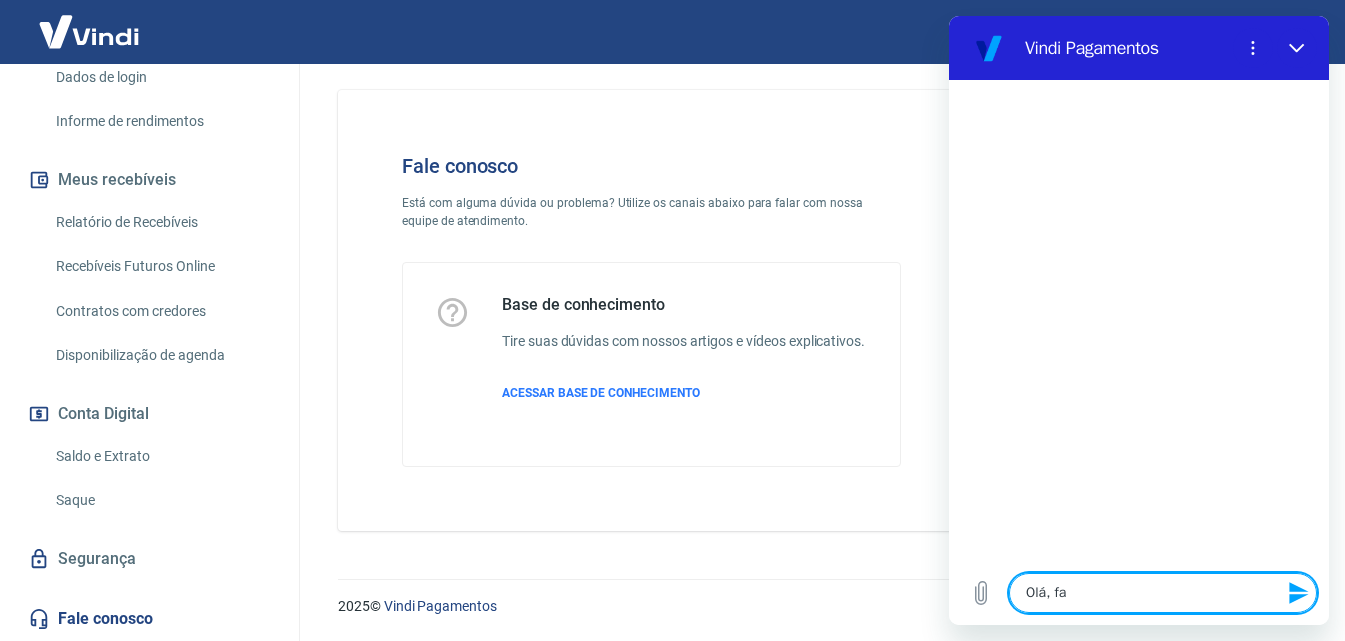 type on "Olá, fal" 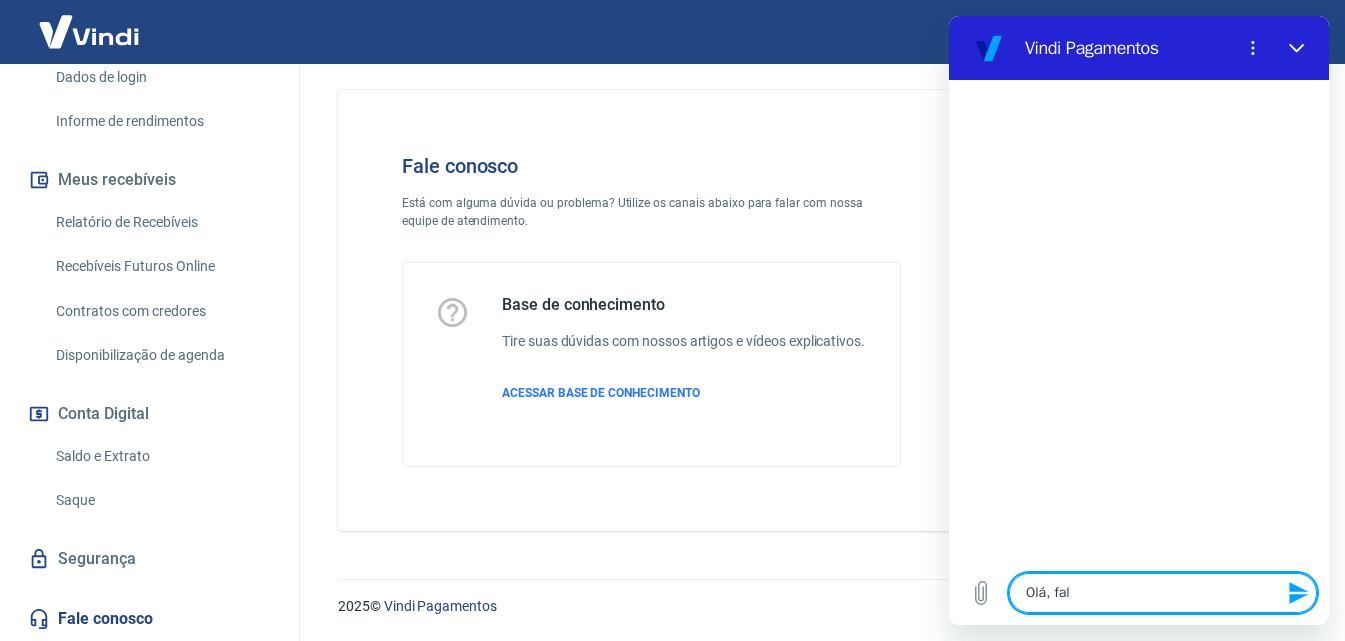 type on "Olá, fala" 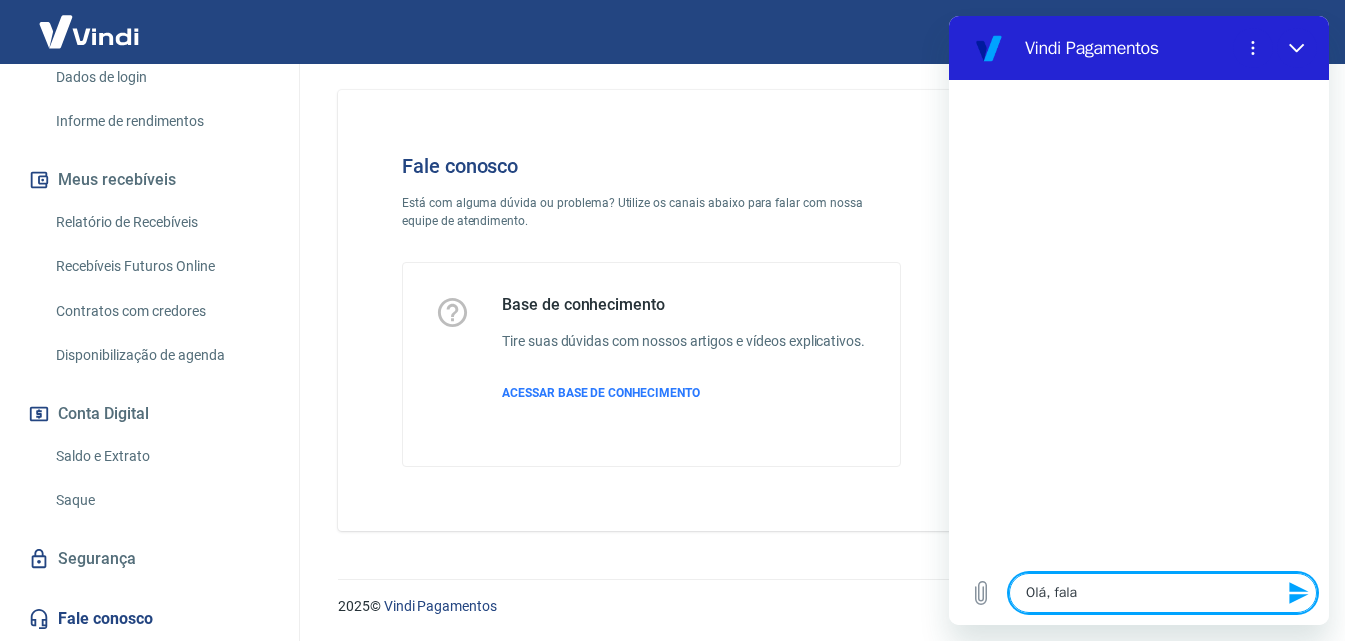 type on "Olá, falar" 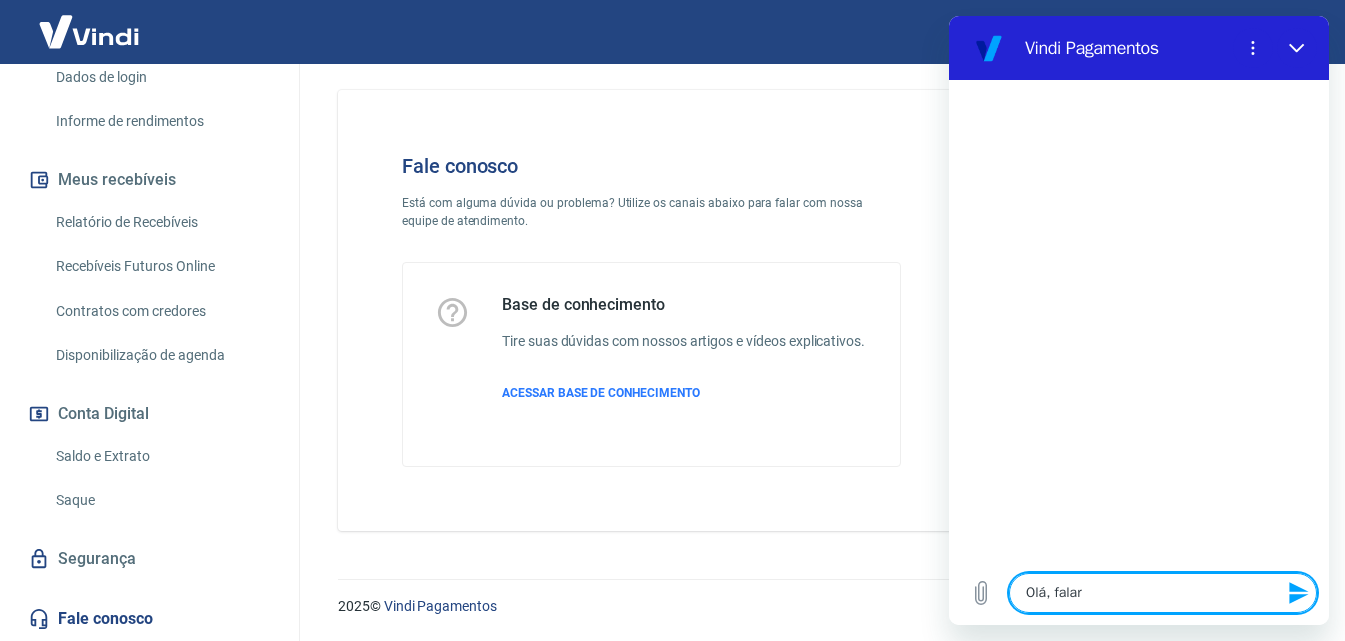 type on "Olá, falar" 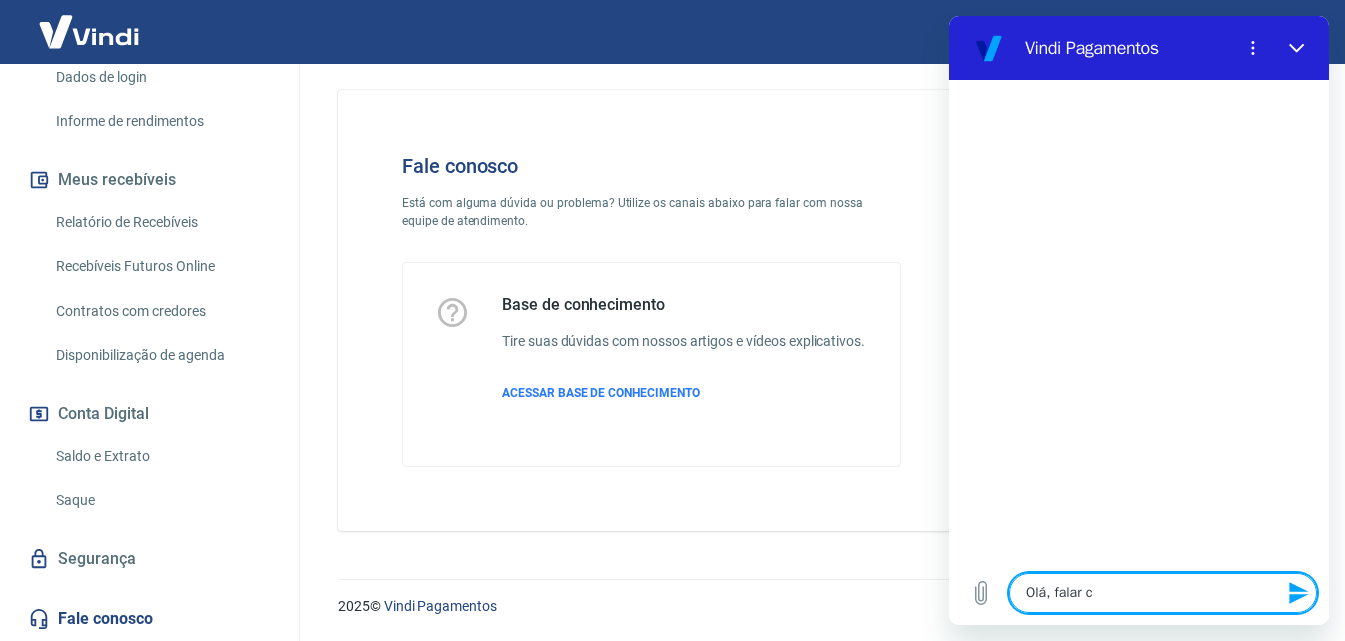 type on "Olá, falar co" 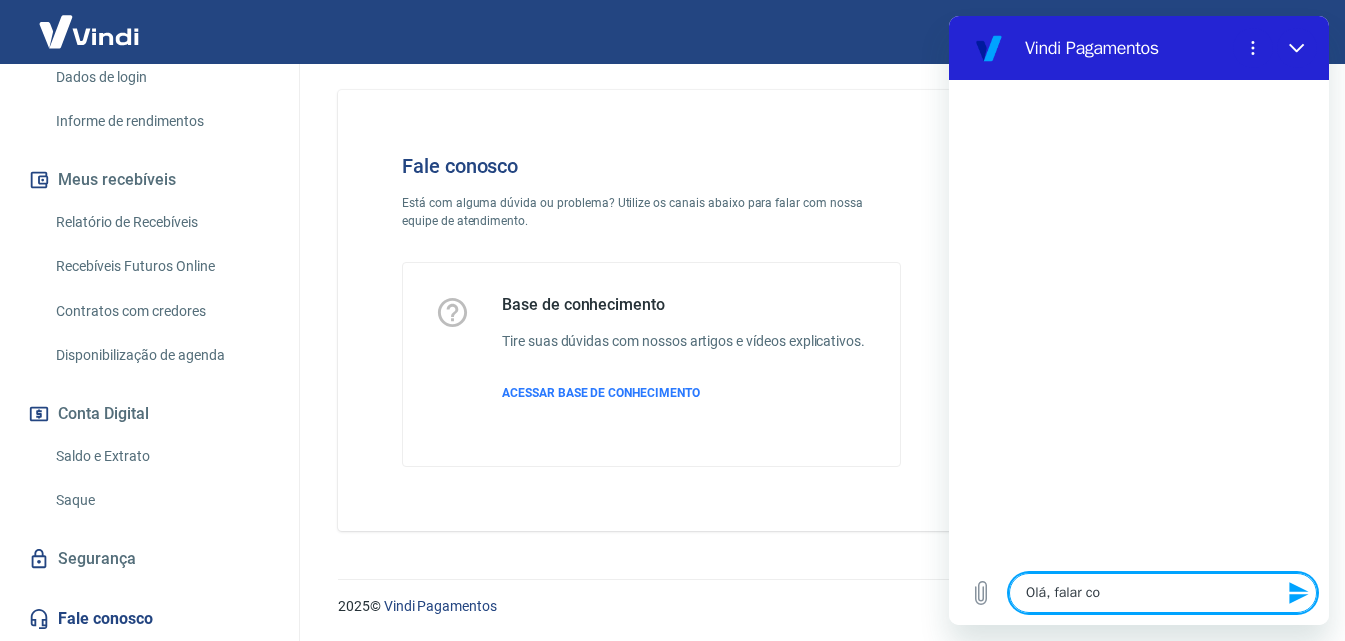 type on "Olá, falar com" 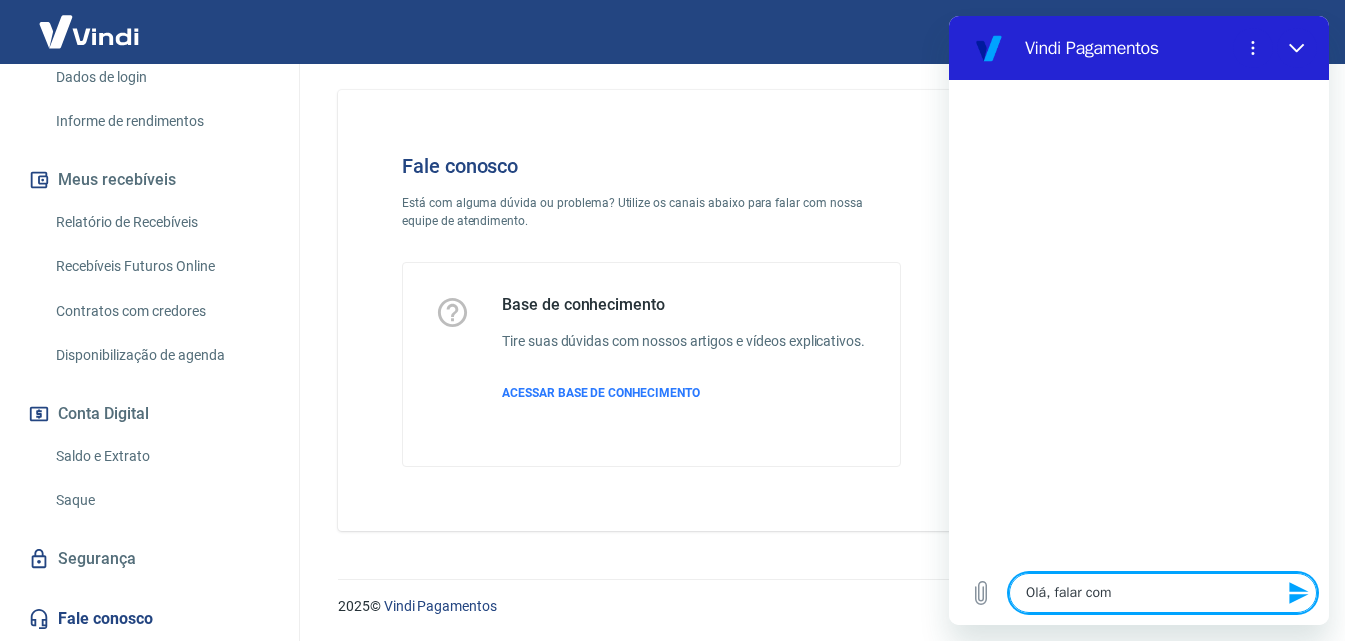 type on "Olá, falar com" 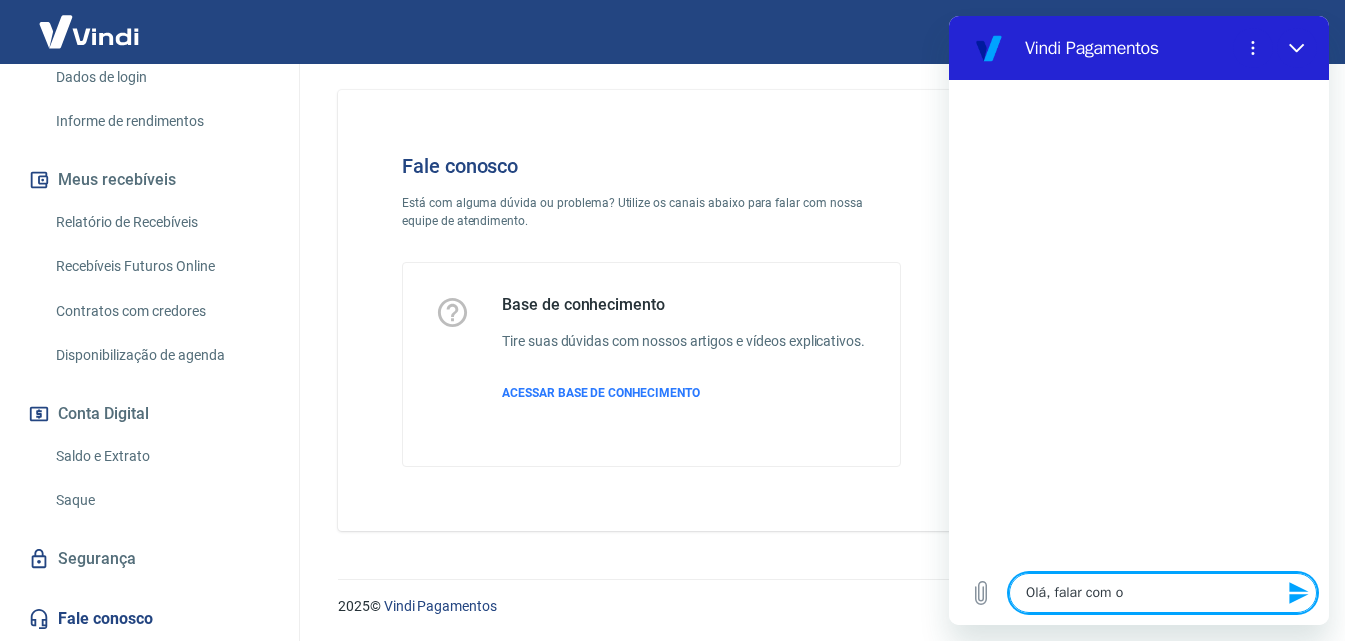 type on "Olá, falar com o" 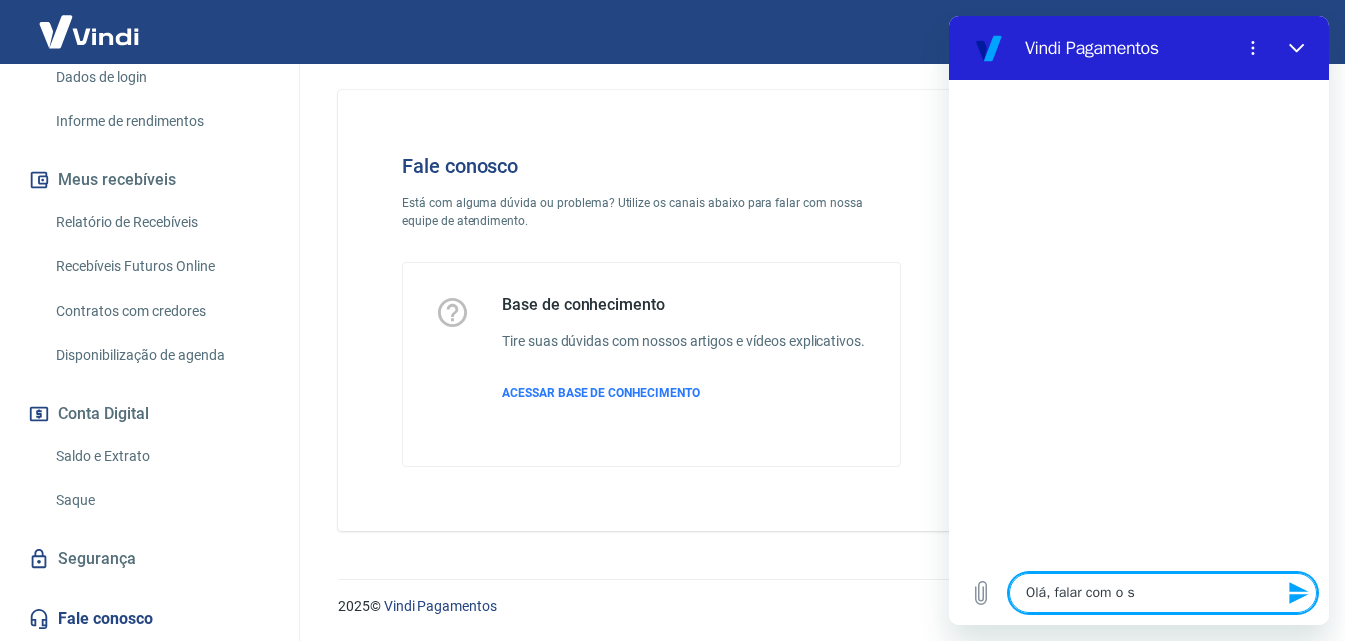 type on "Olá, falar com o su" 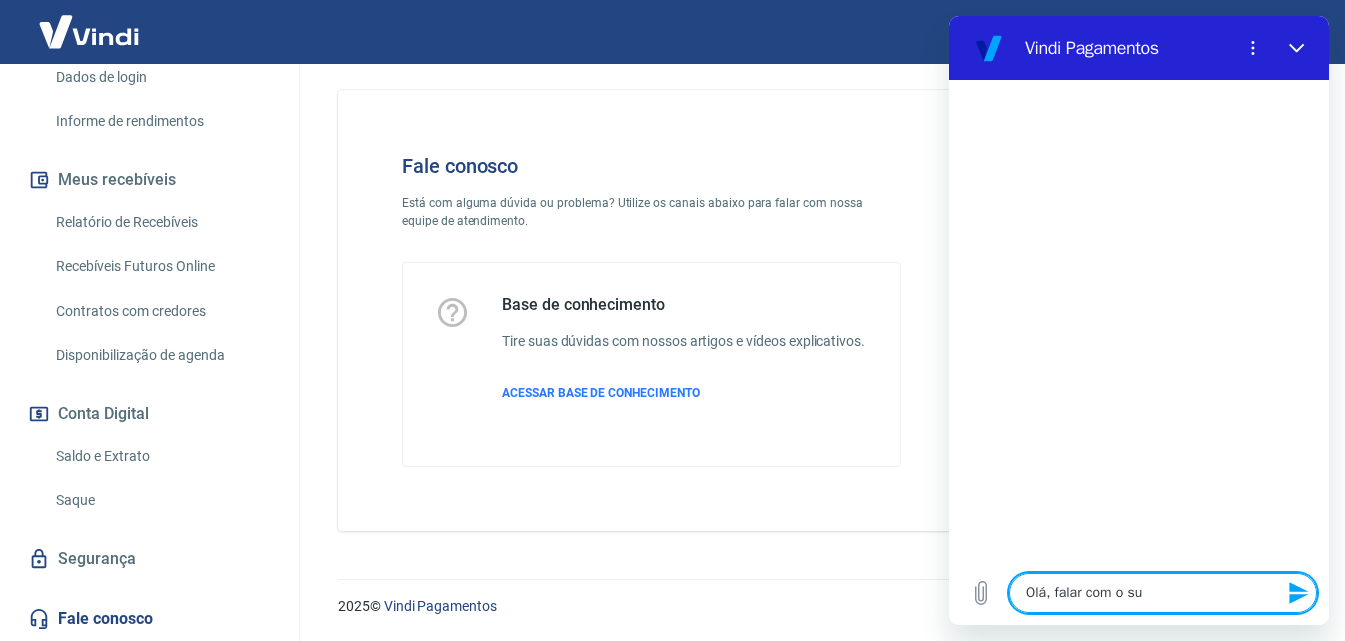 type on "Olá, falar com o sup" 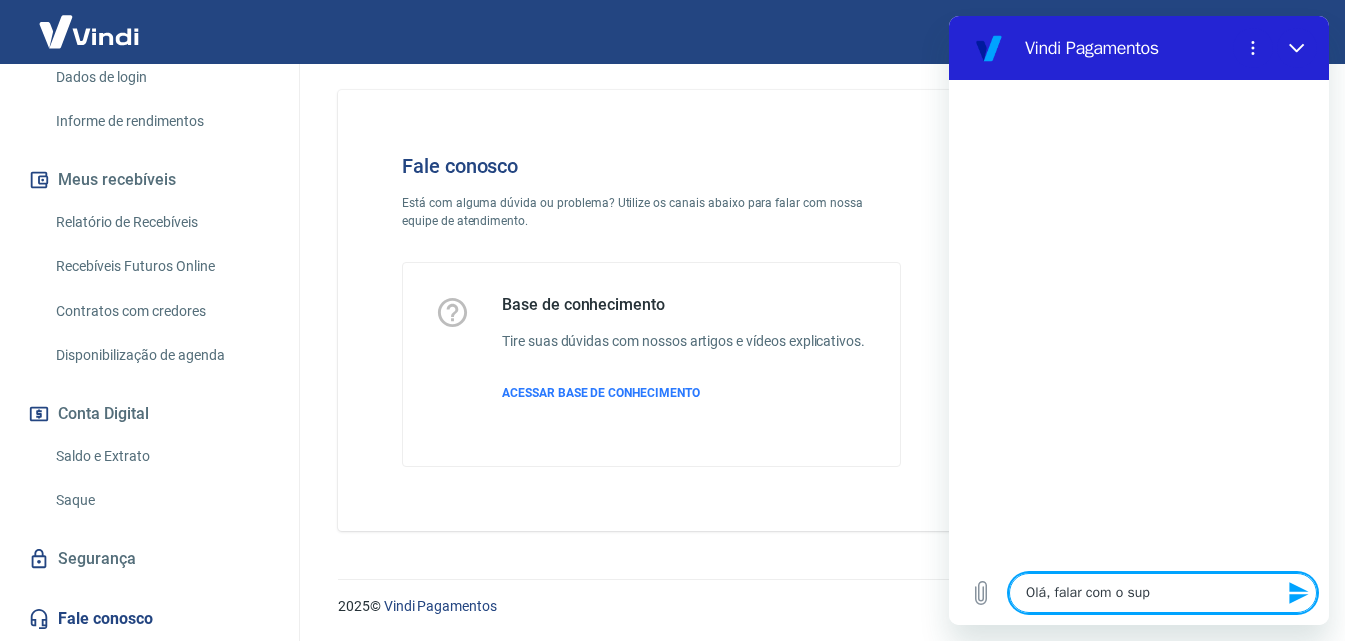 type on "x" 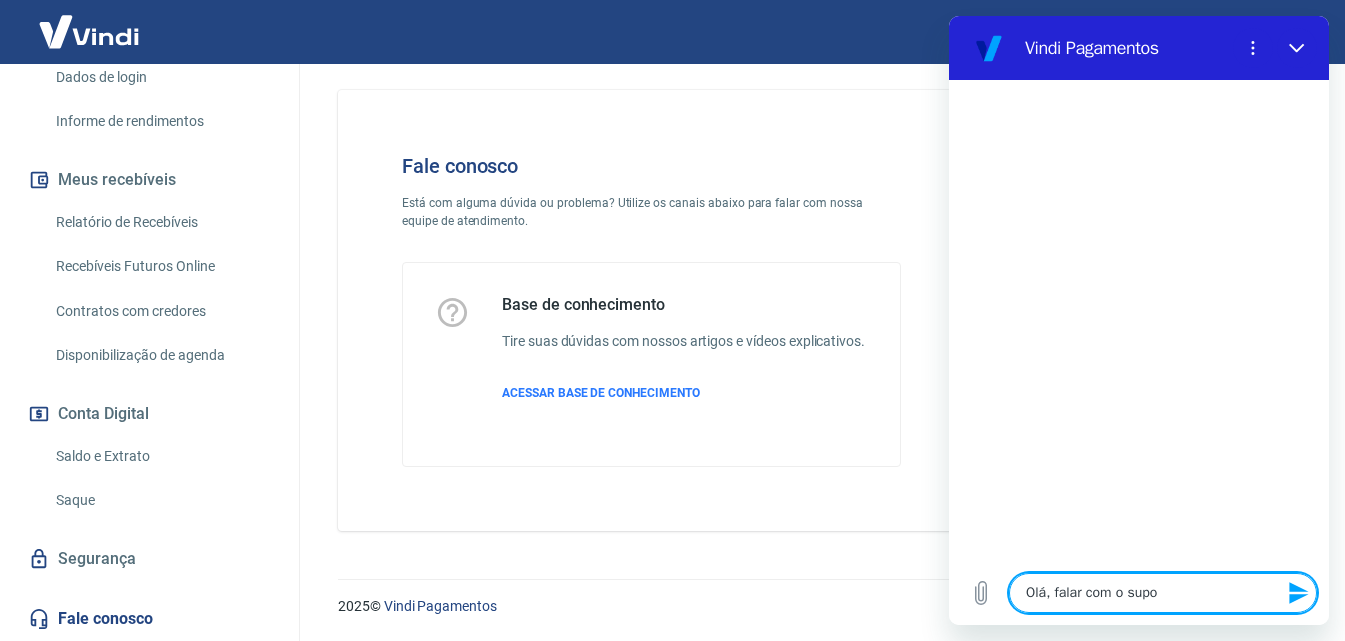 type on "Olá, falar com o supor" 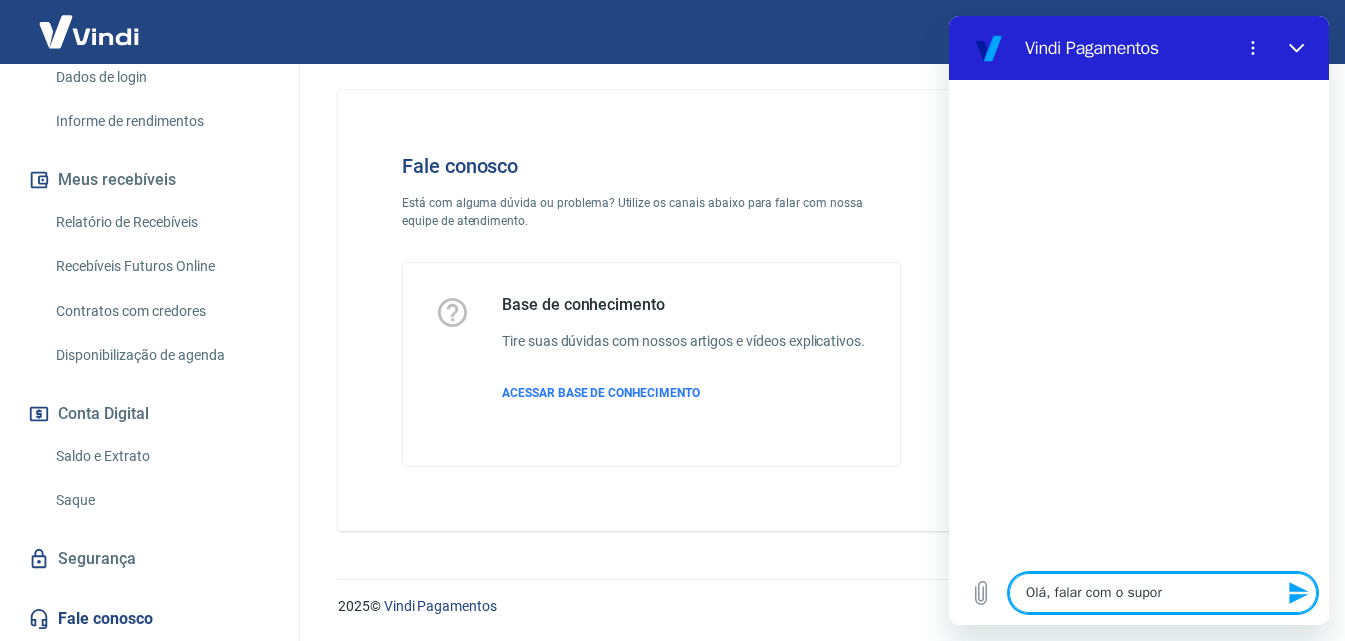 type on "Olá, falar com o suport" 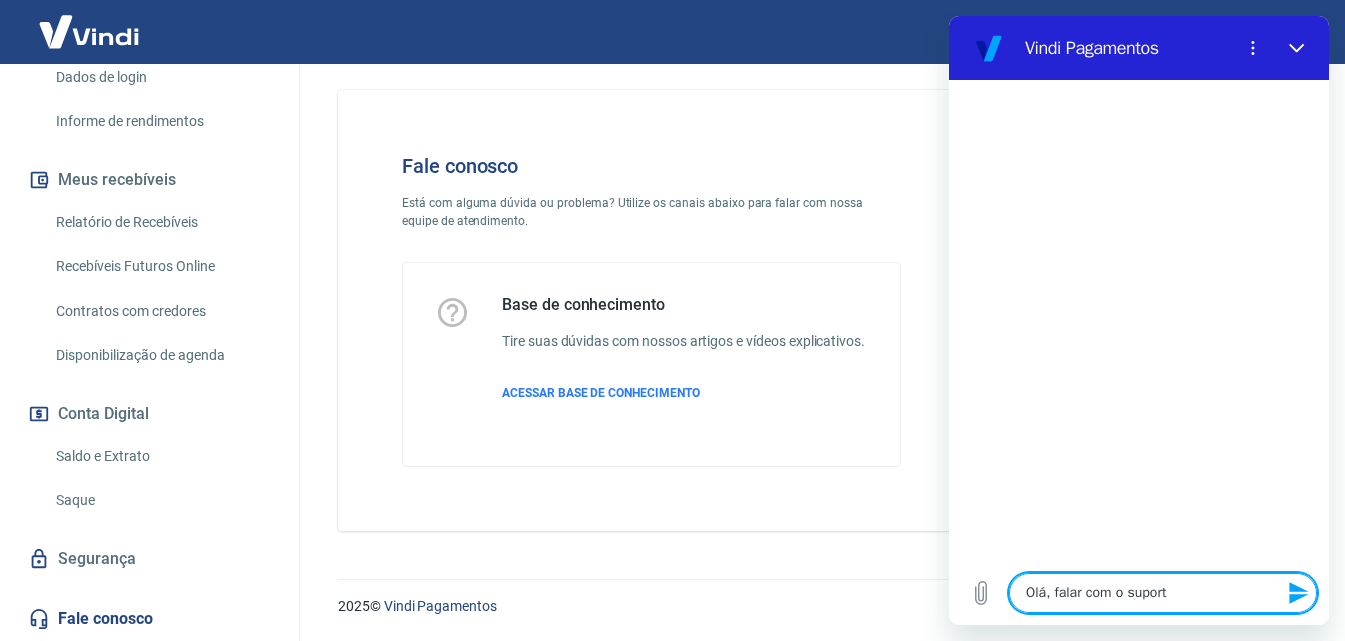 type on "Olá, falar com o suporte" 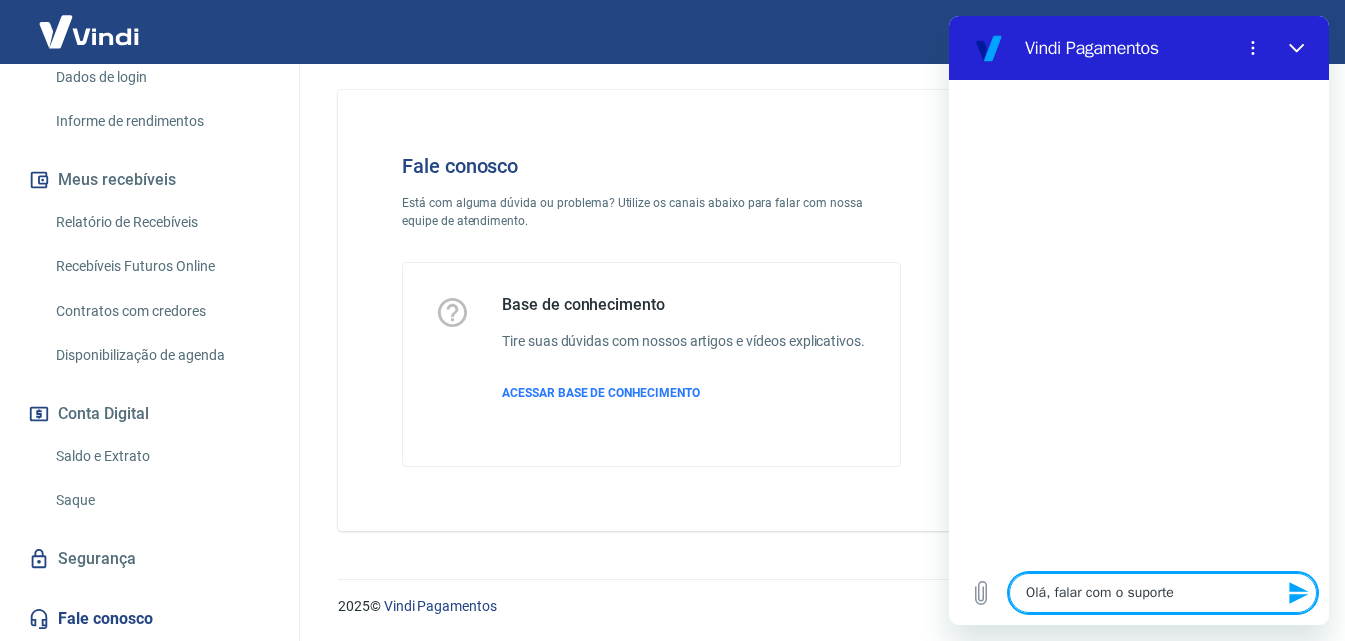type on "x" 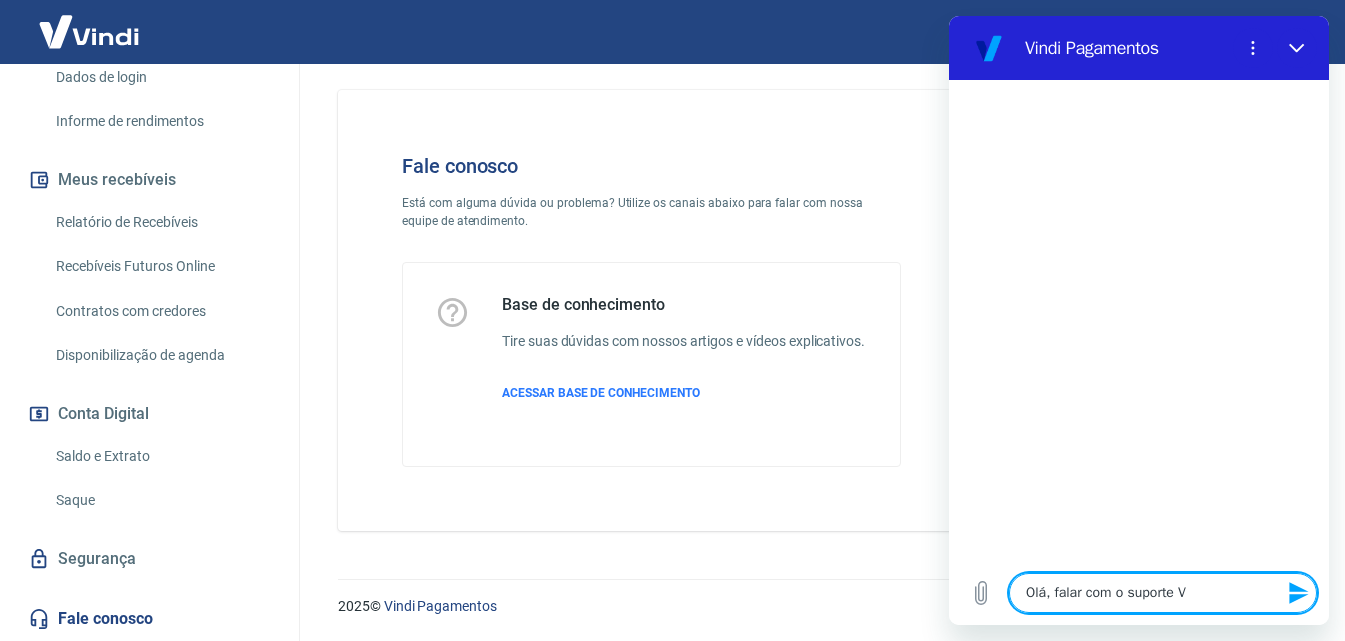 type on "Olá, falar com o suporte Vi" 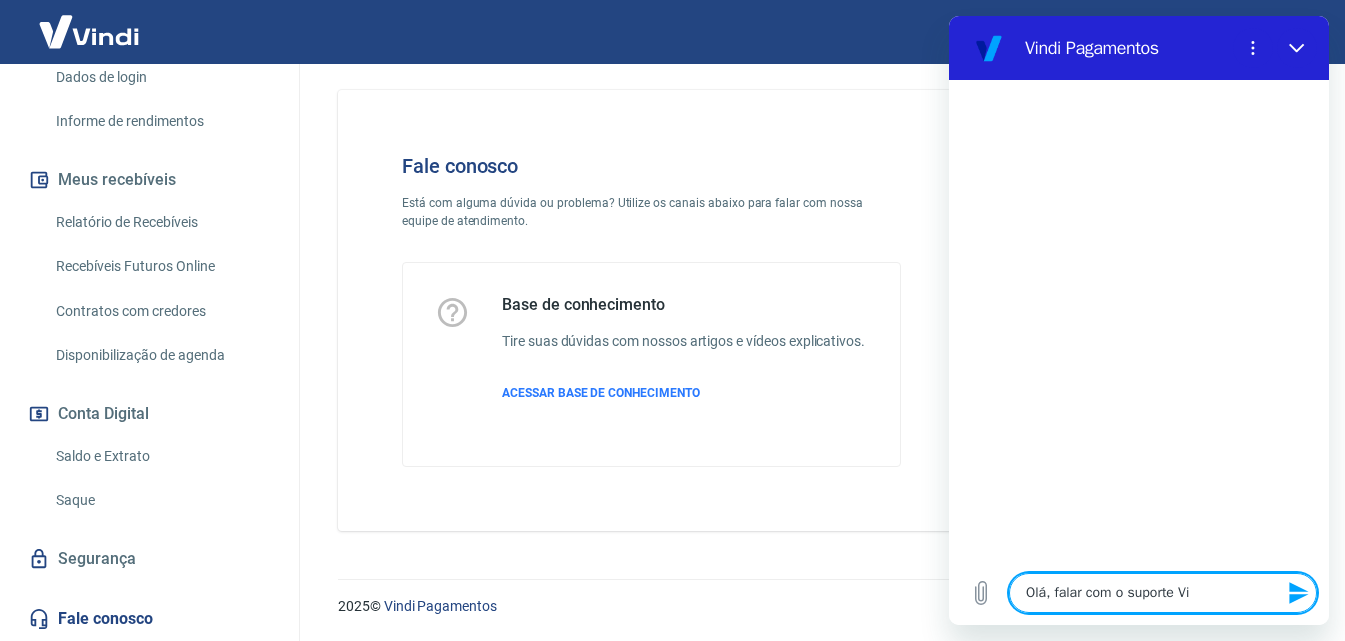 type on "Olá, falar com o suporte Vin" 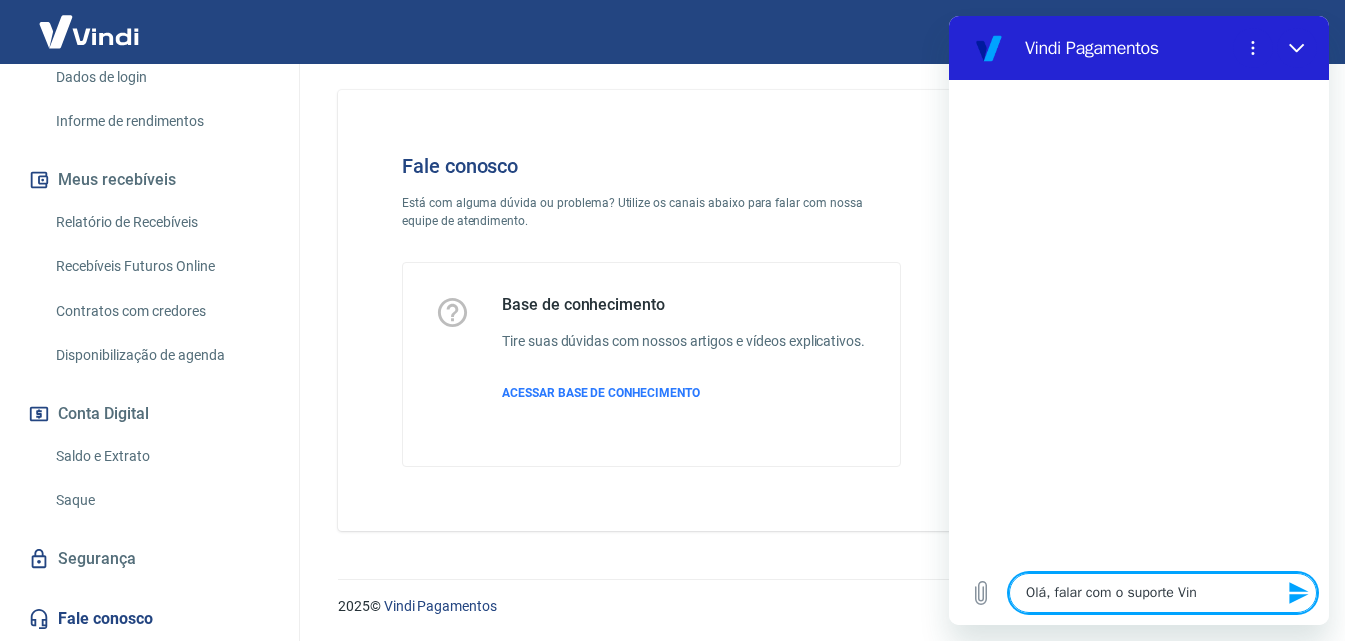 type on "Olá, falar com o suporte Vind" 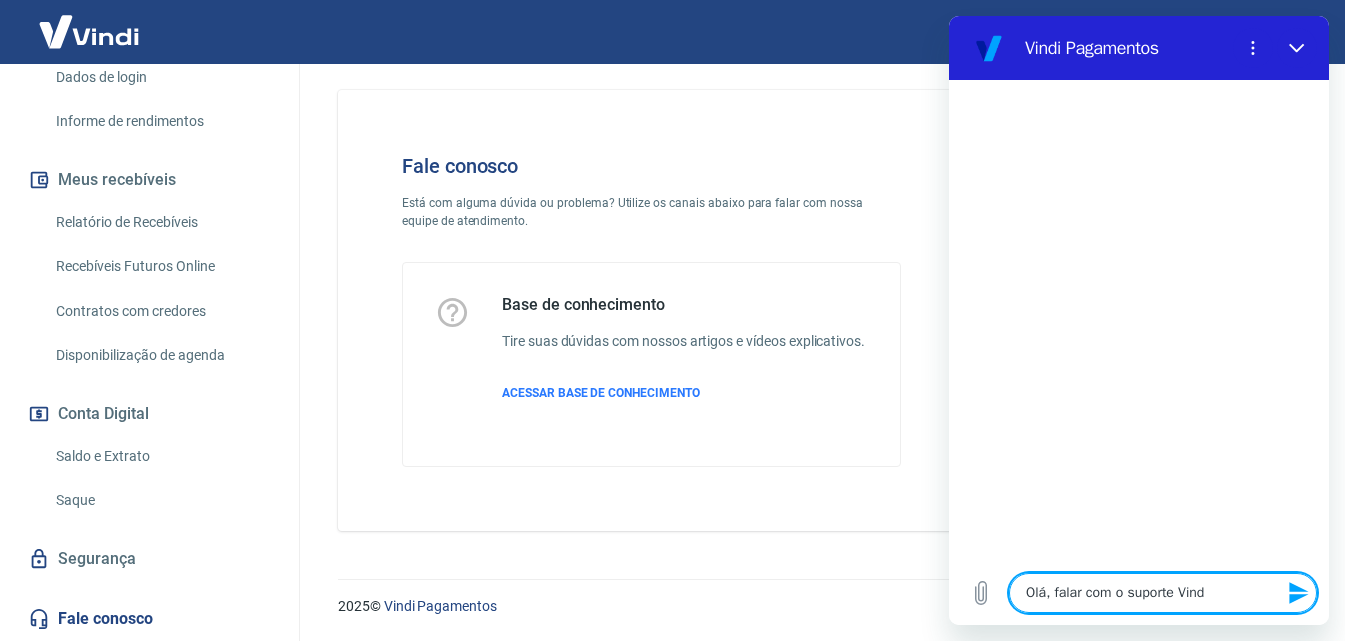 type on "Olá, falar com o suporte Vindi" 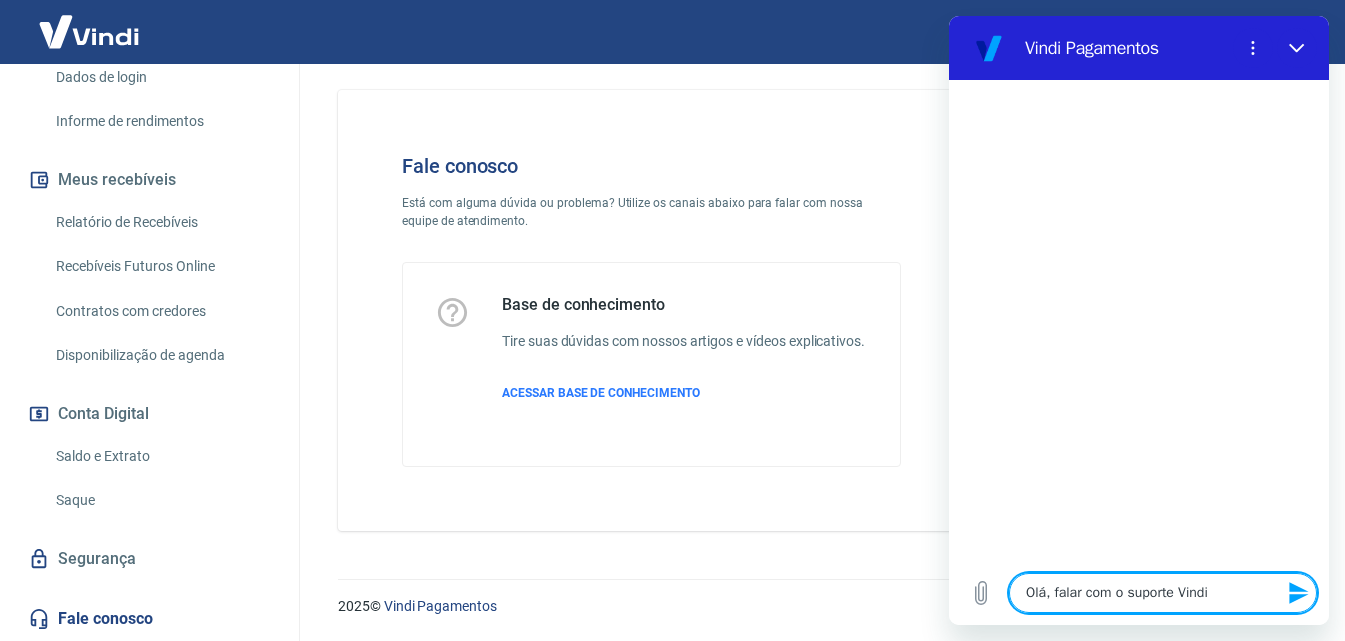 type on "x" 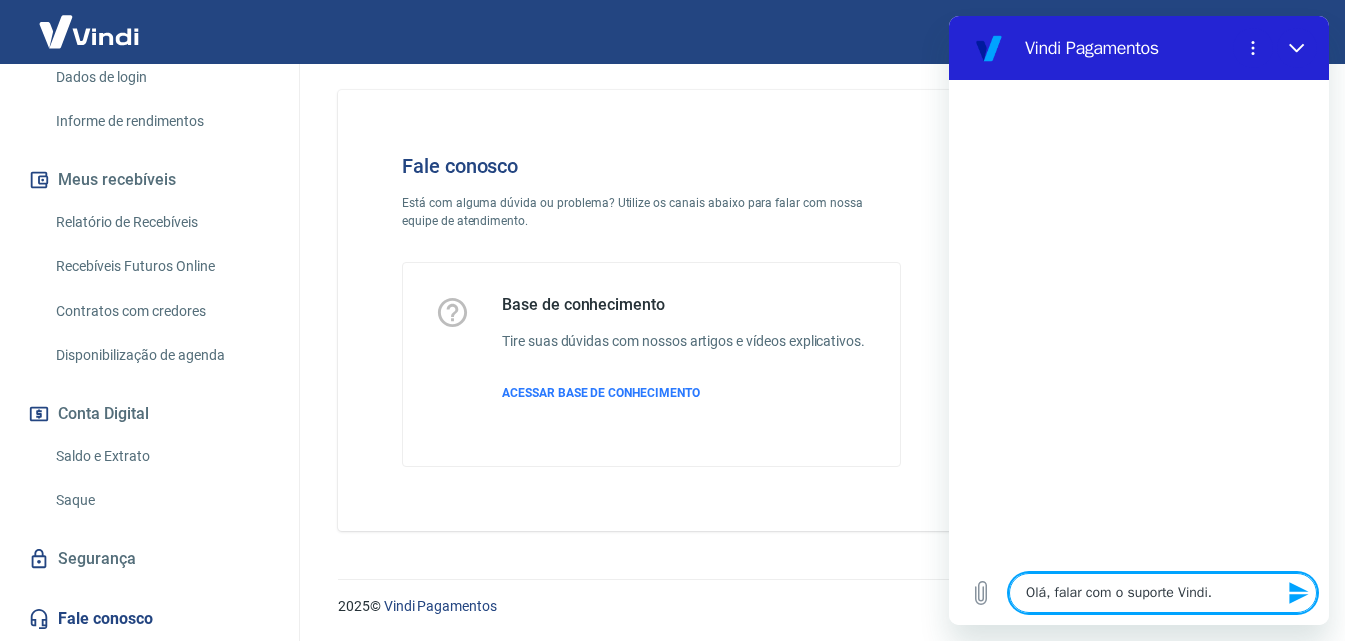 type 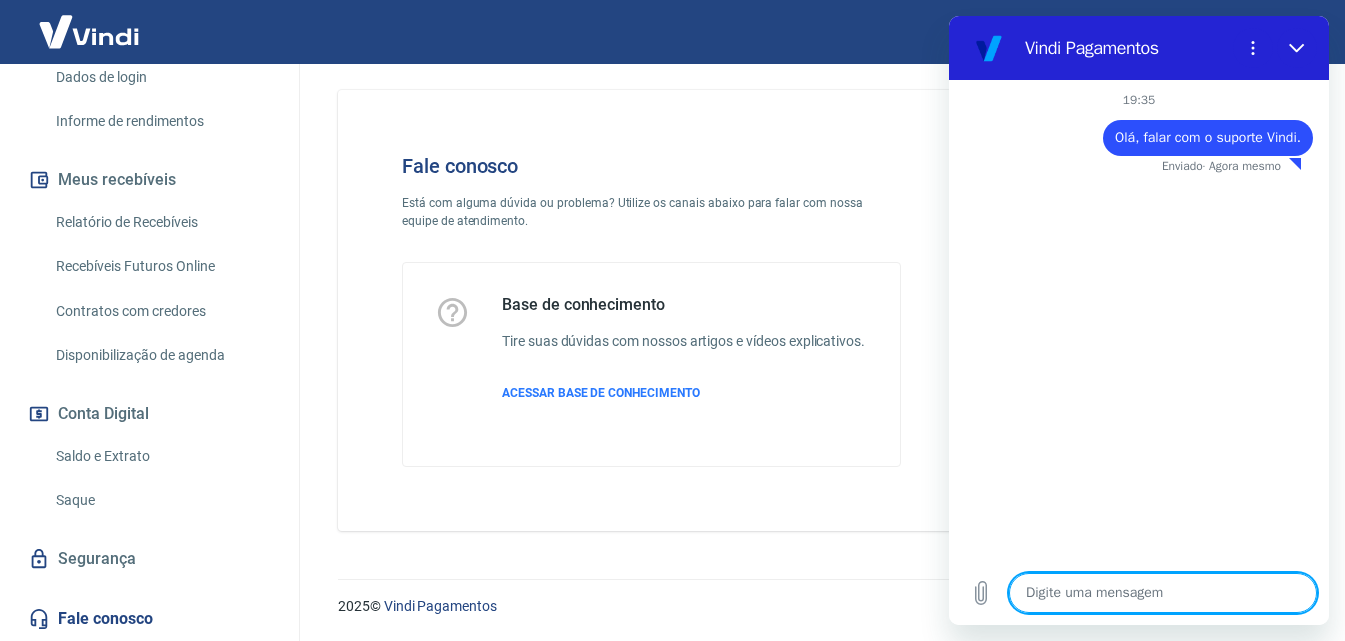 type on "x" 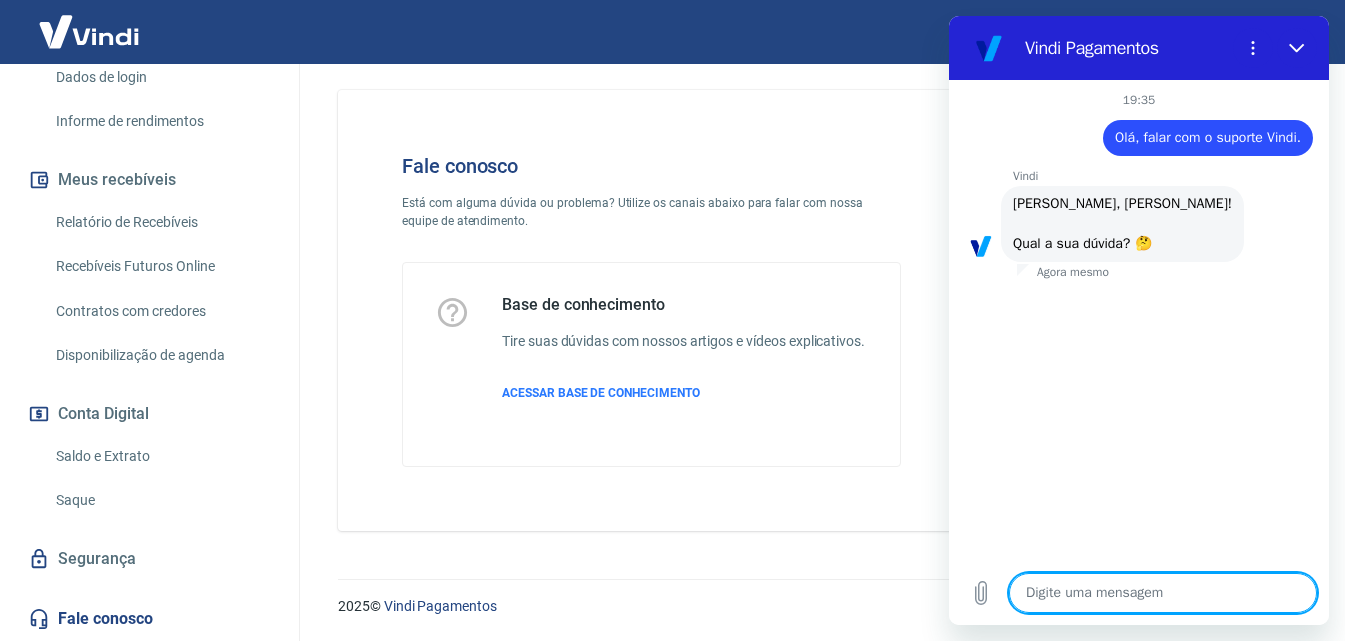 scroll, scrollTop: 112, scrollLeft: 0, axis: vertical 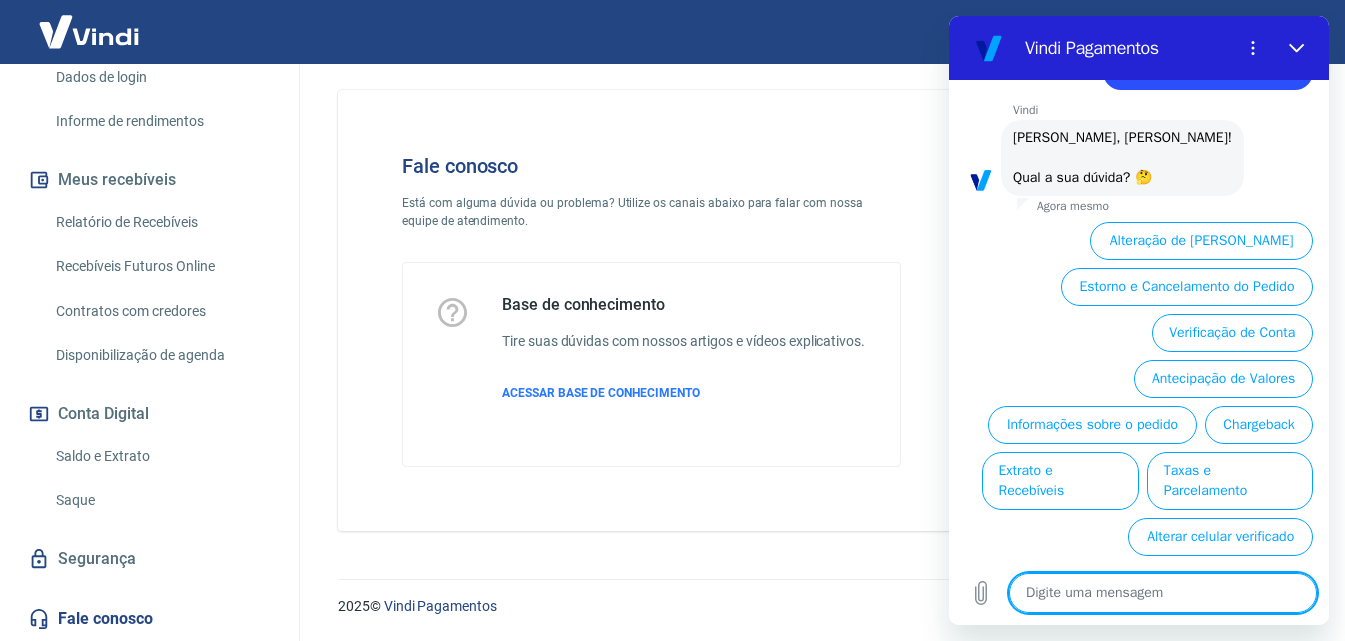 type on "V" 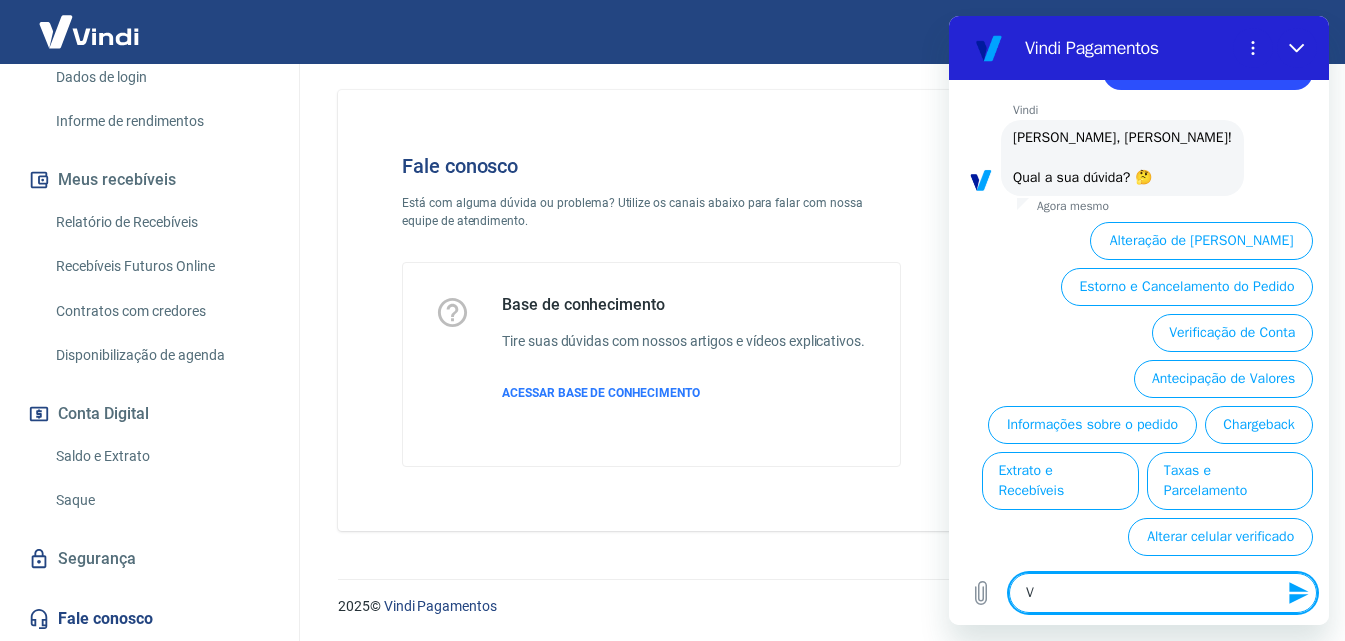 type on "Ve" 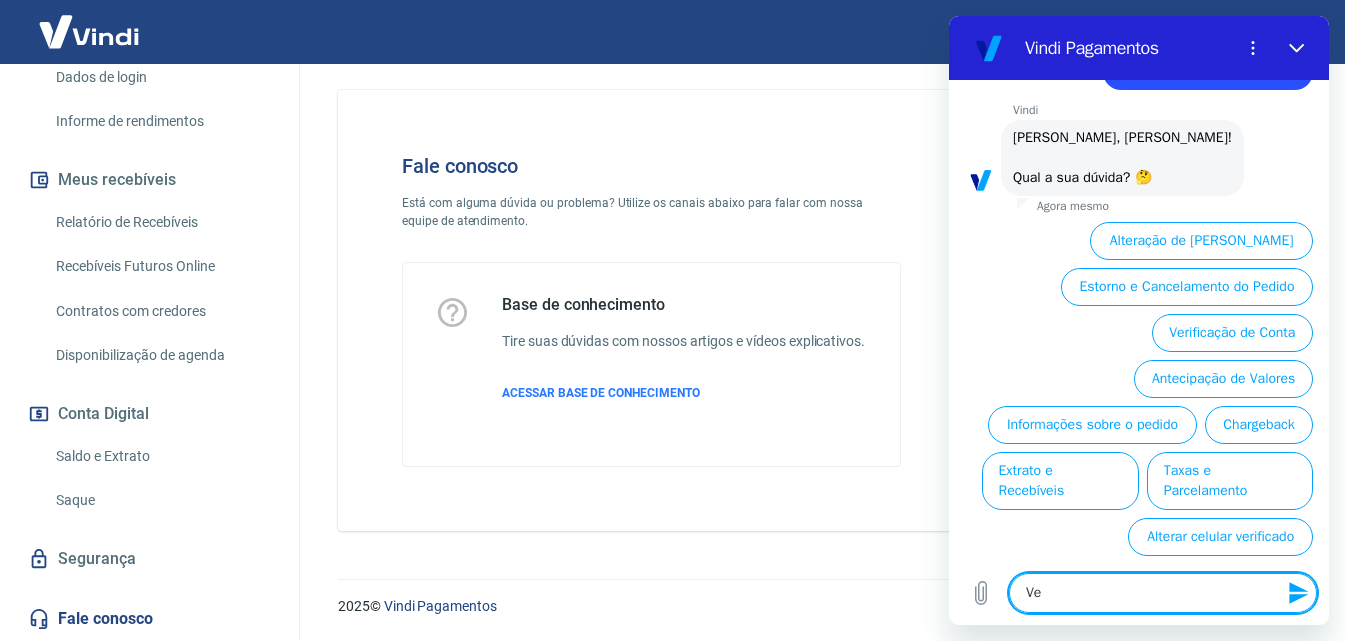 type on "Ver" 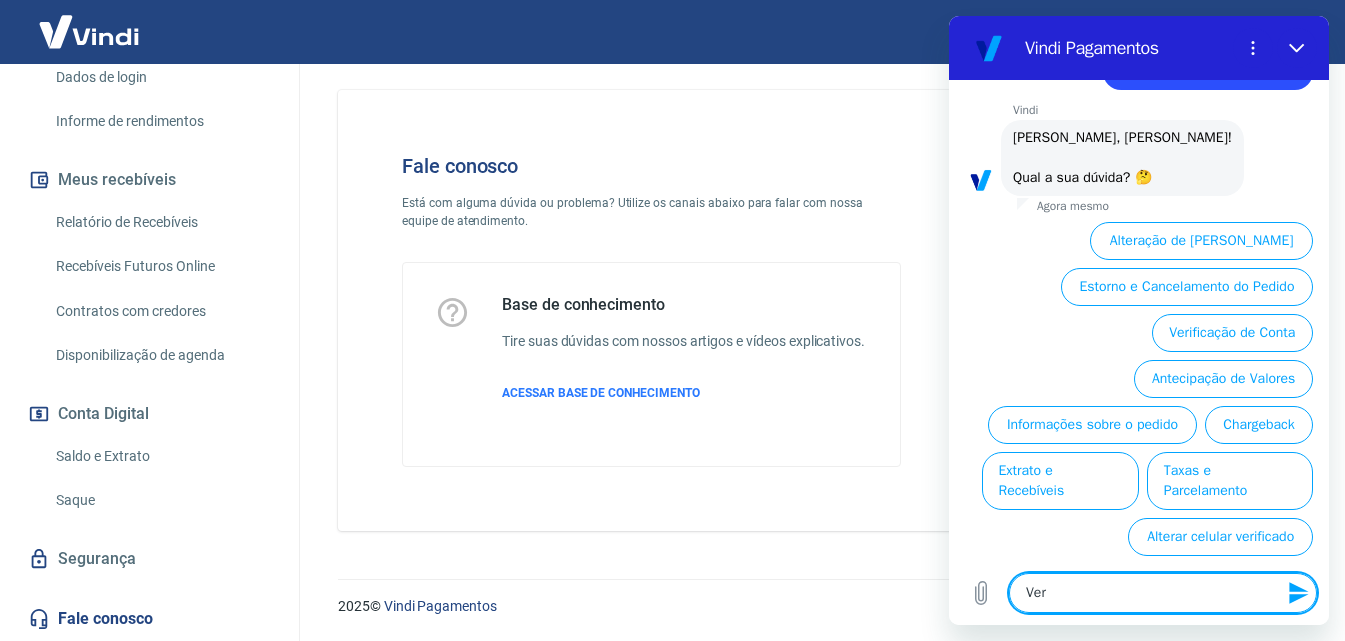 type on "Ver" 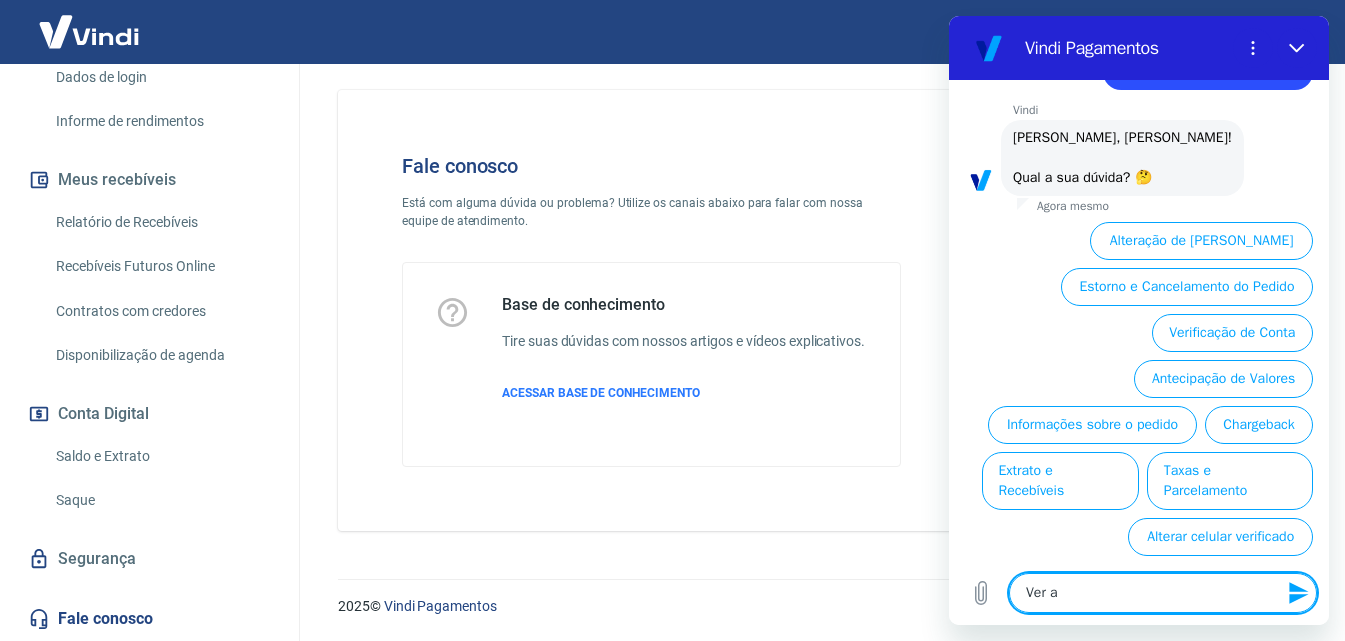type on "Ver an" 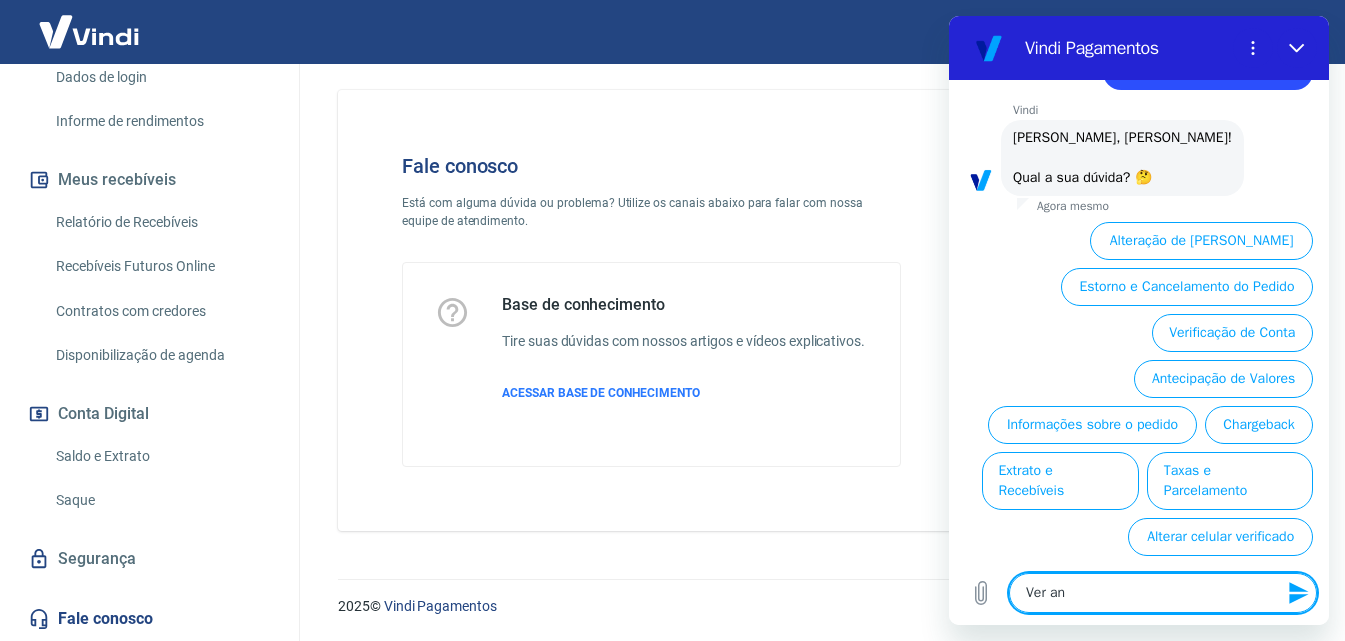 type on "Ver and" 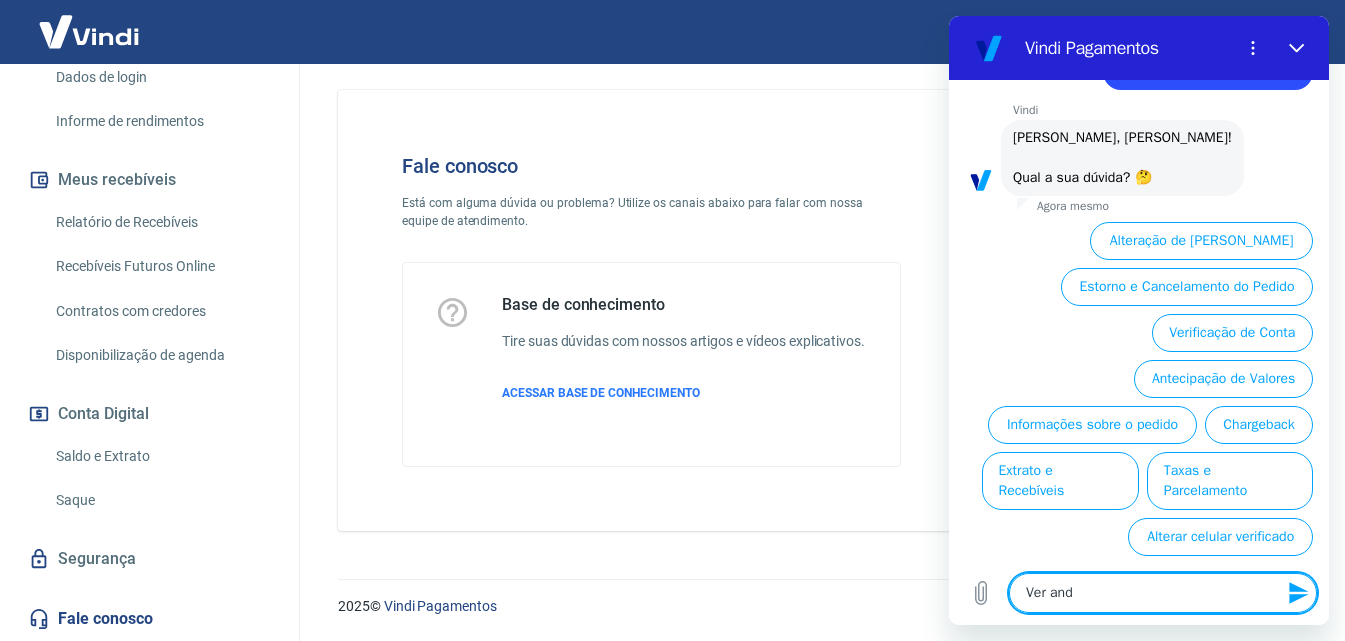 type on "Ver anda" 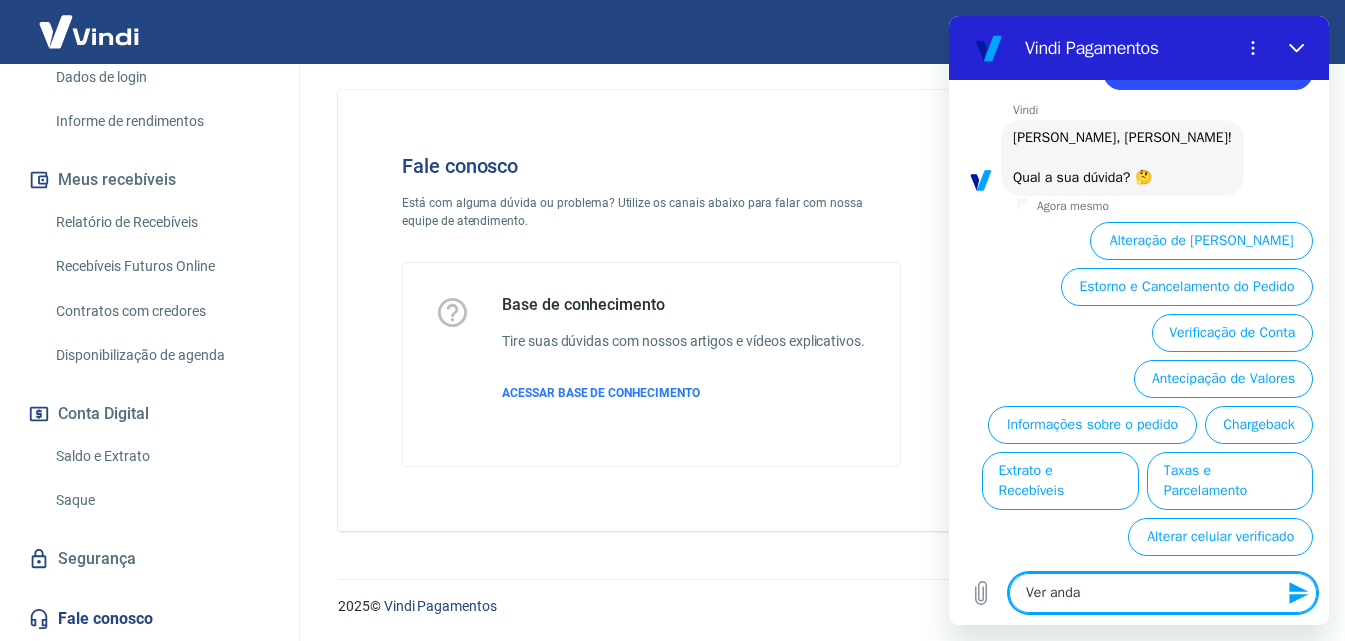 type on "x" 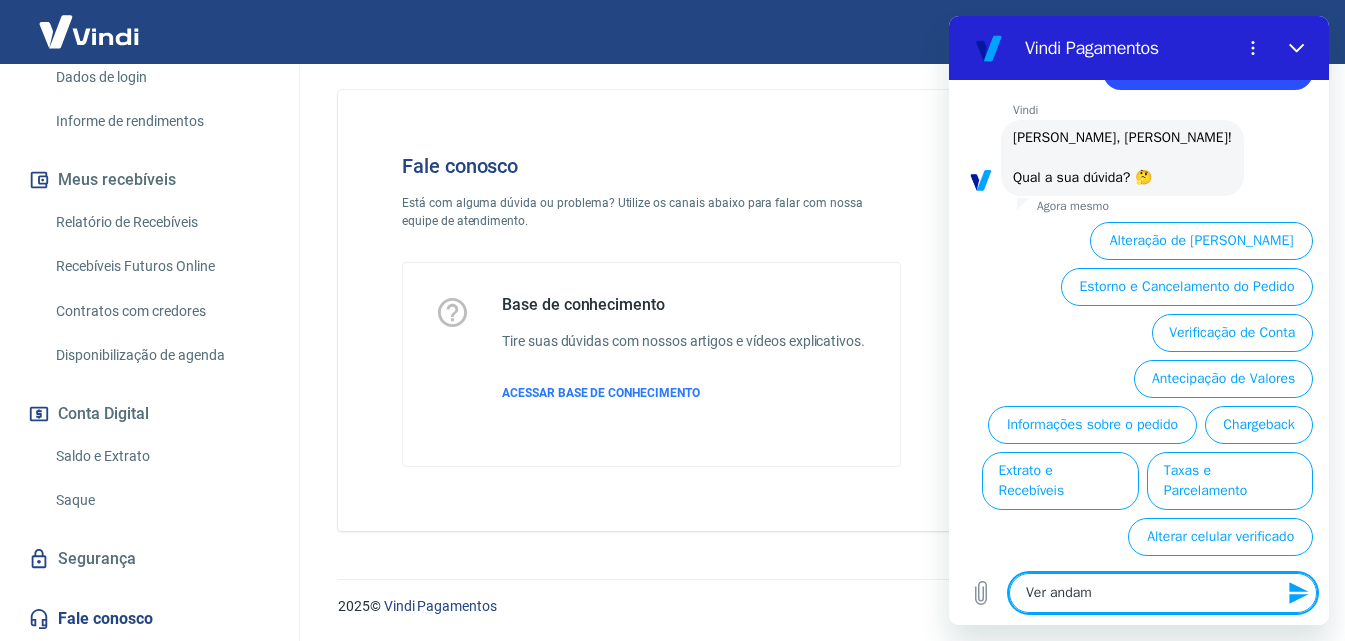 type on "Ver andame" 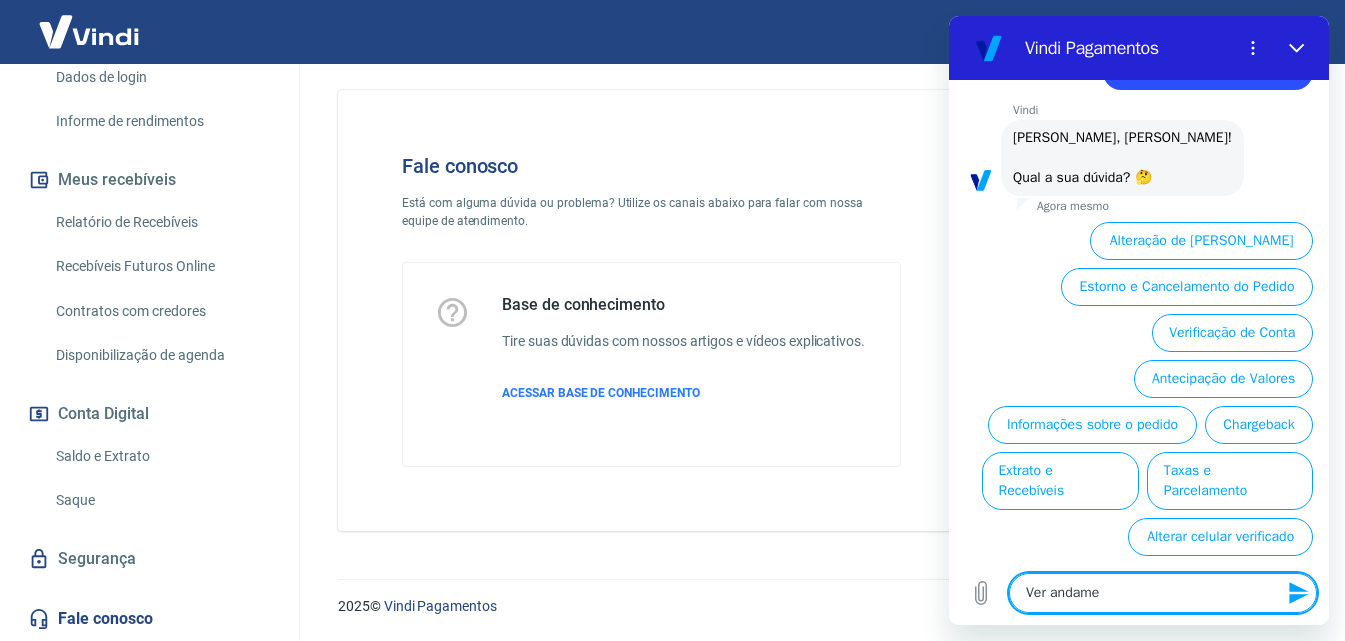type on "Ver andamen" 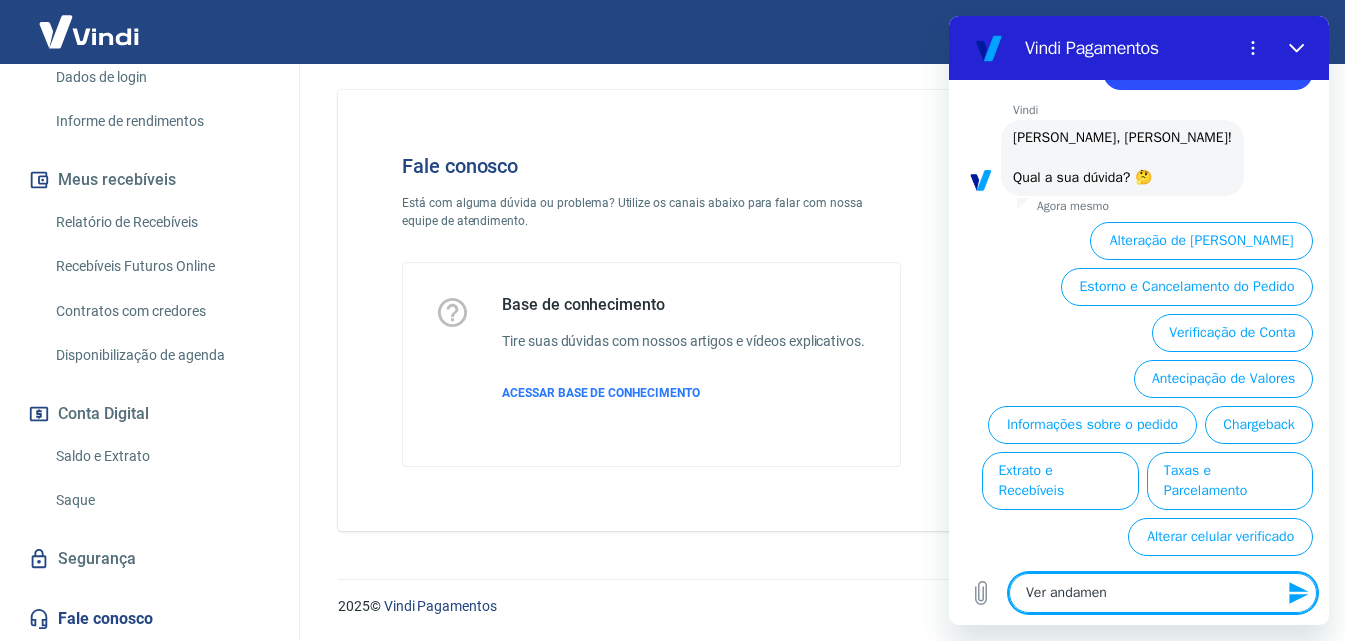 type on "Ver andament" 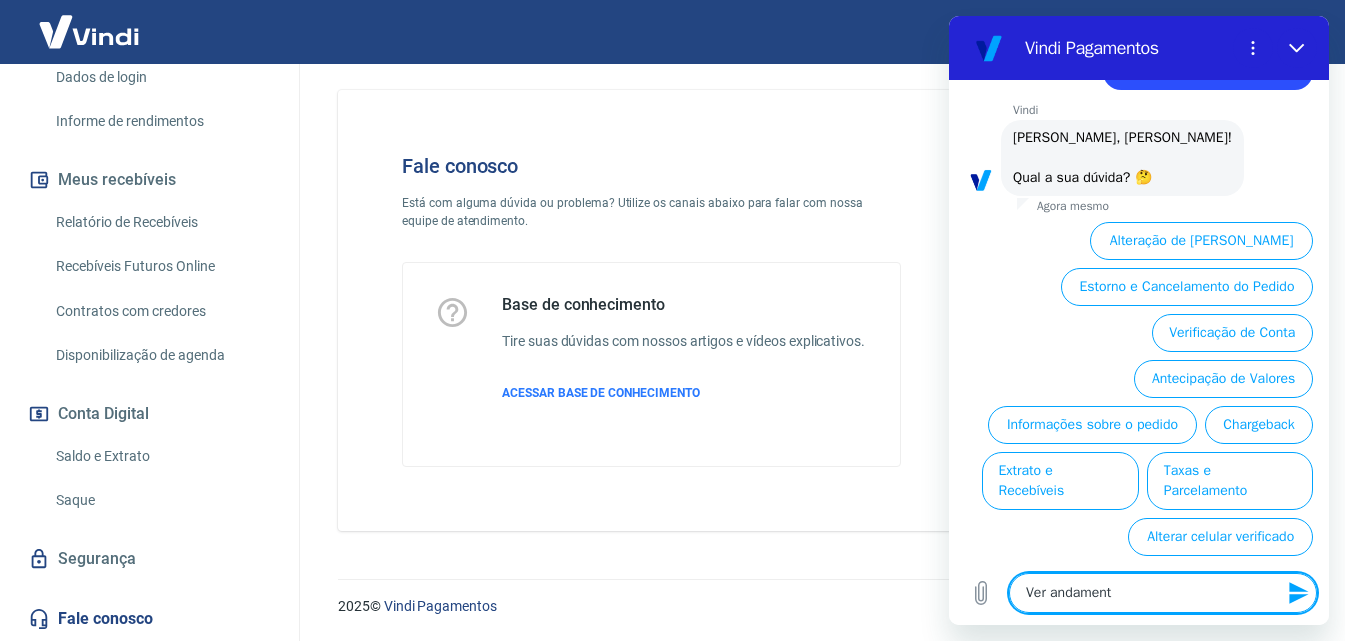 type on "Ver andamento" 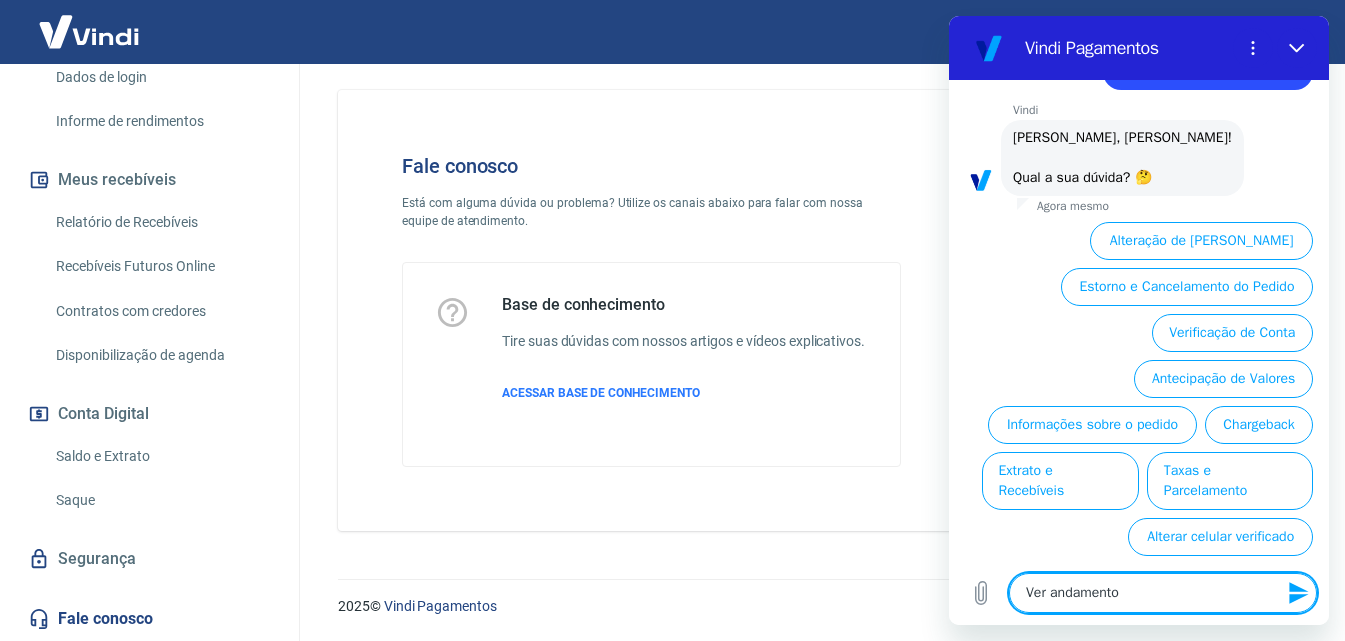 type on "Ver andamento" 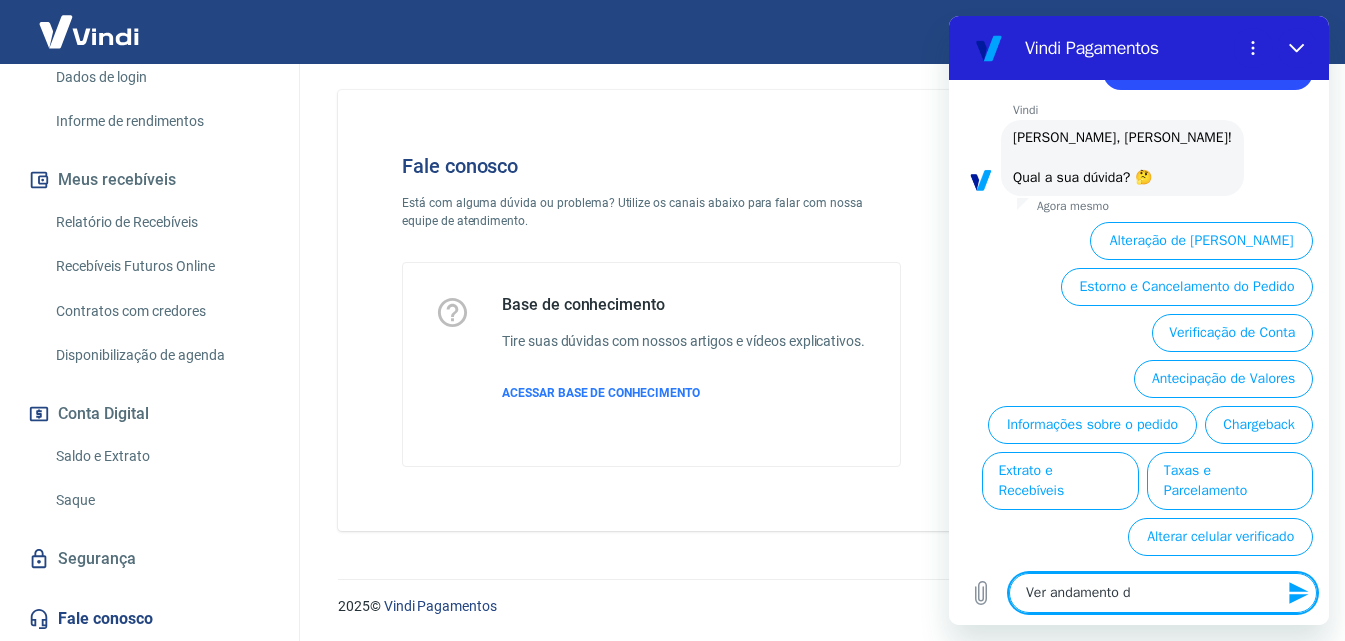 type on "Ver andamento do" 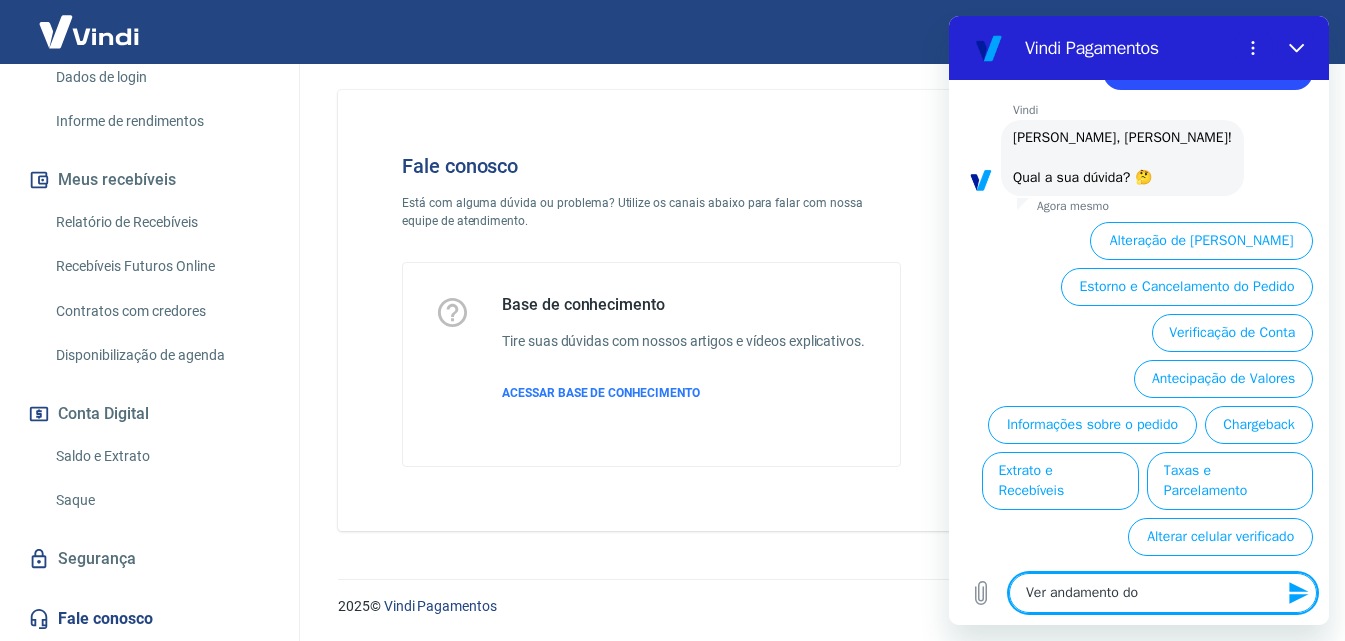 type on "Ver andamento dos" 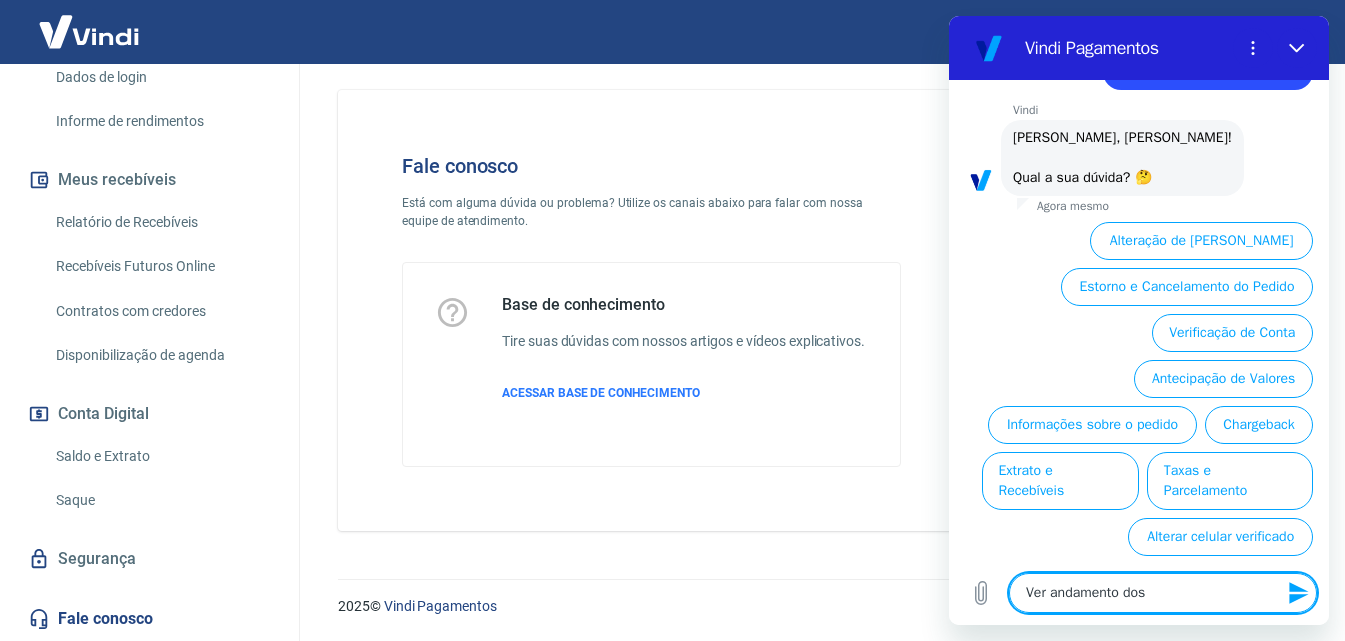 type on "Ver andamento dos" 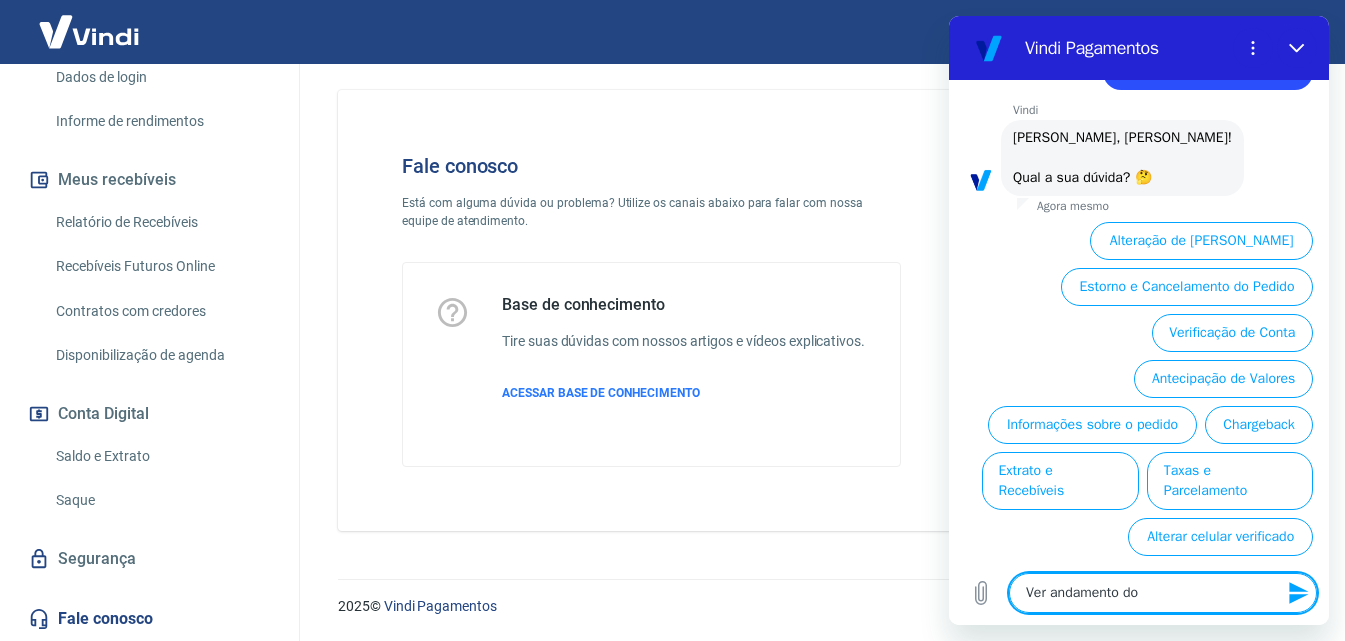 type on "Ver andamento do" 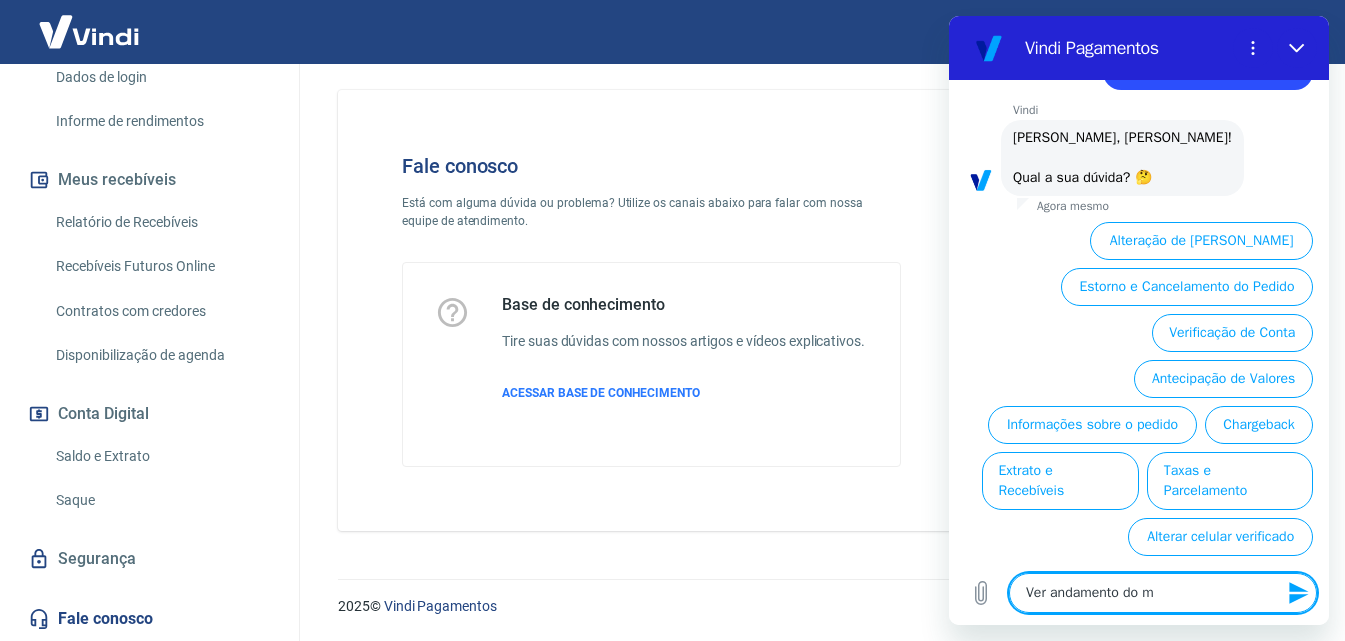 type on "Ver andamento do me" 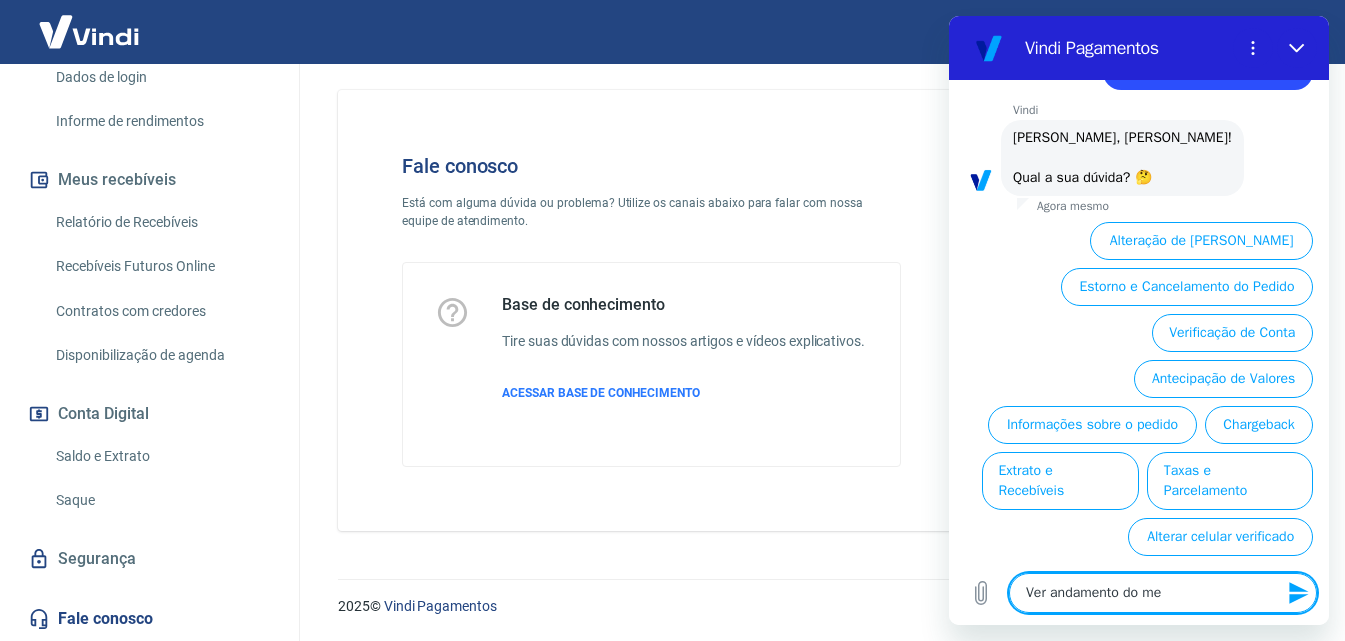 type on "Ver andamento do meu" 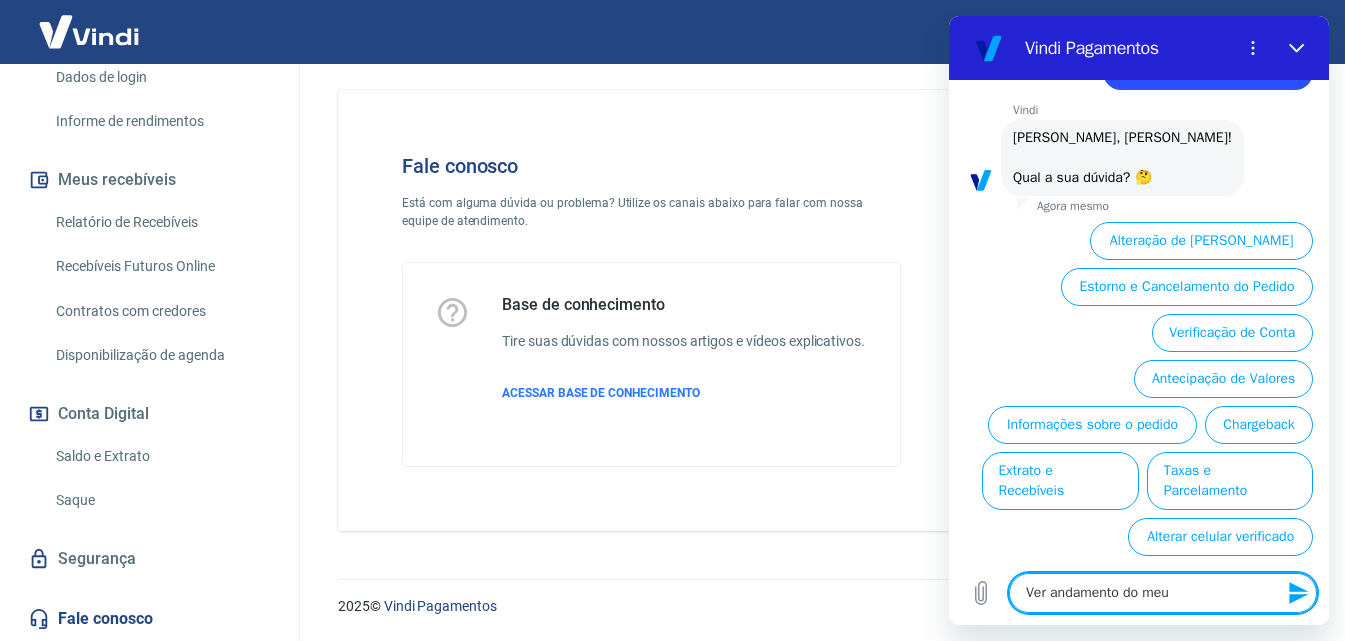 type on "Ver andamento do meu" 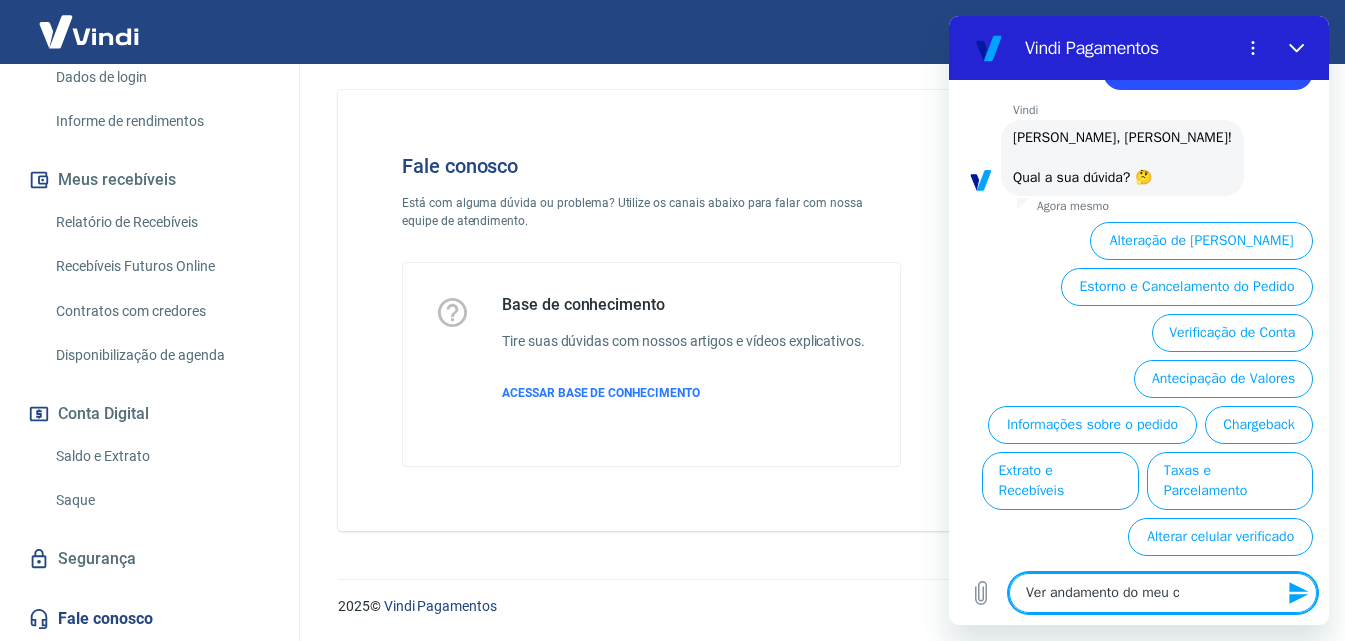 type on "Ver andamento do meu ch" 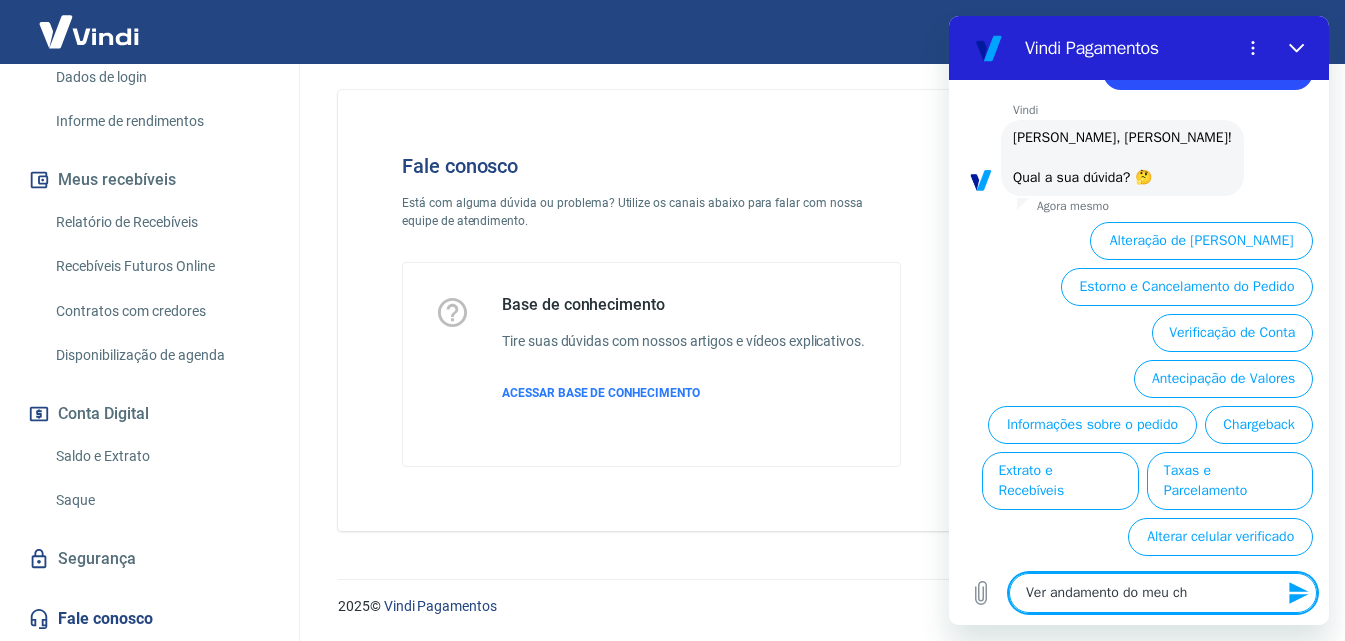 type on "Ver andamento do meu cha" 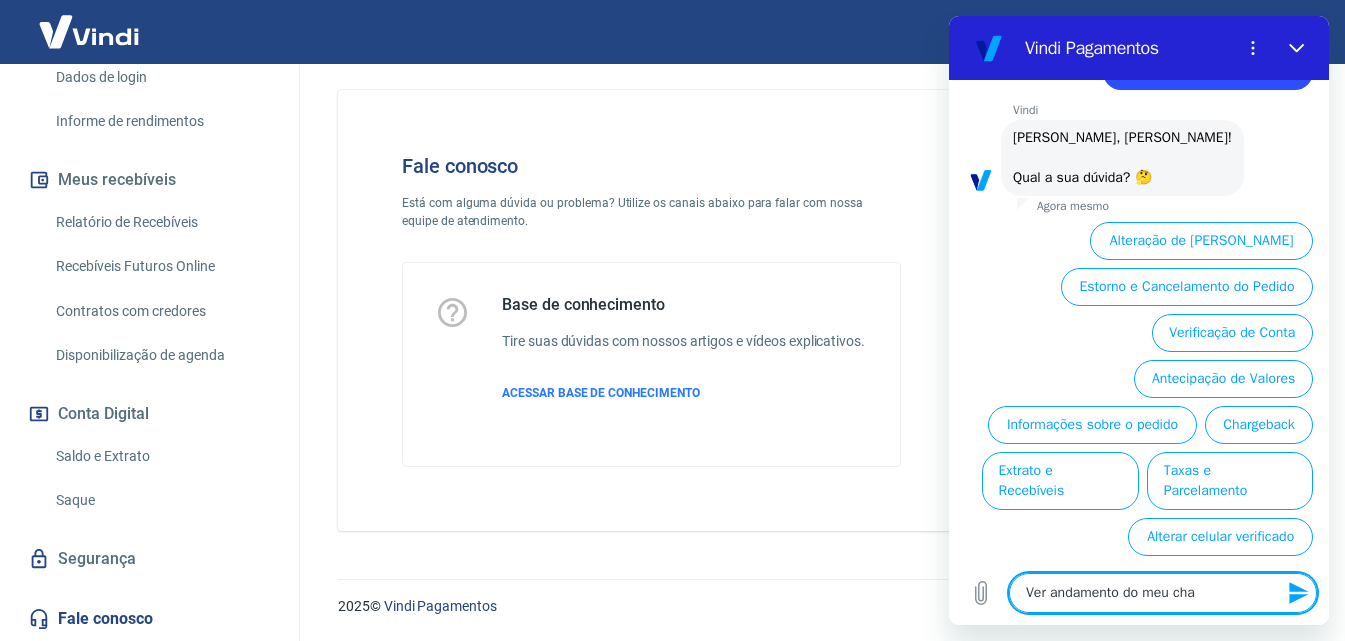 type on "Ver andamento do meu cham" 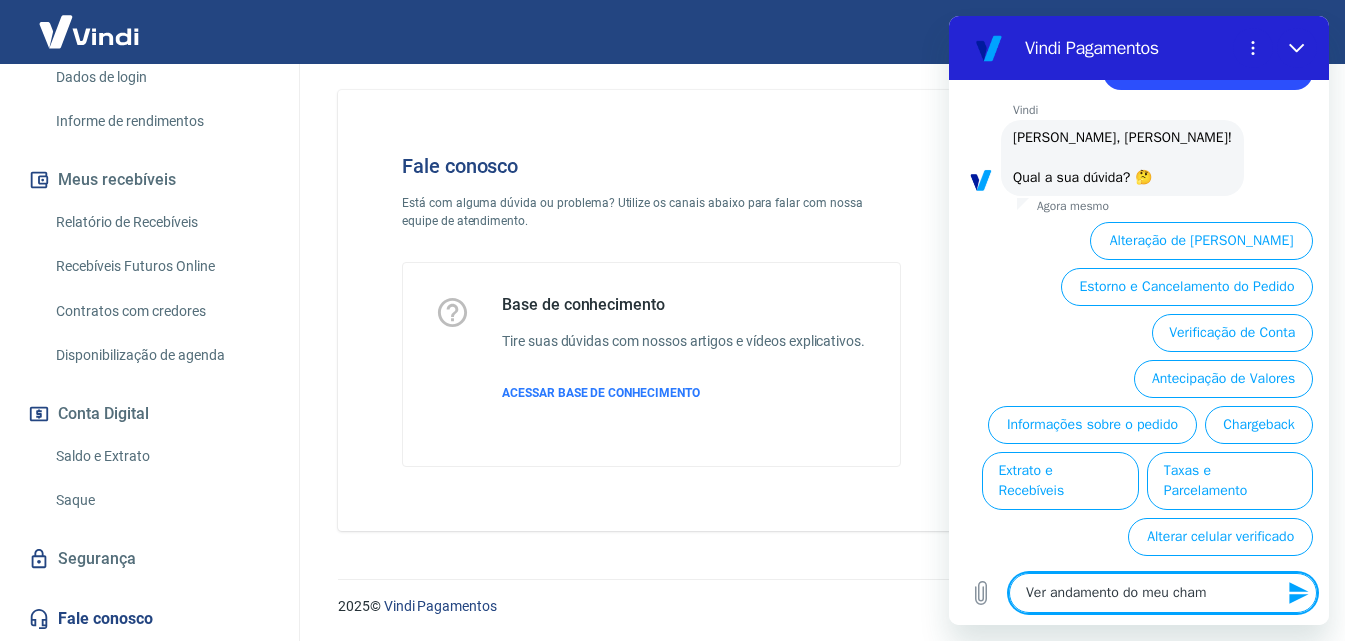 type on "Ver andamento do meu chama" 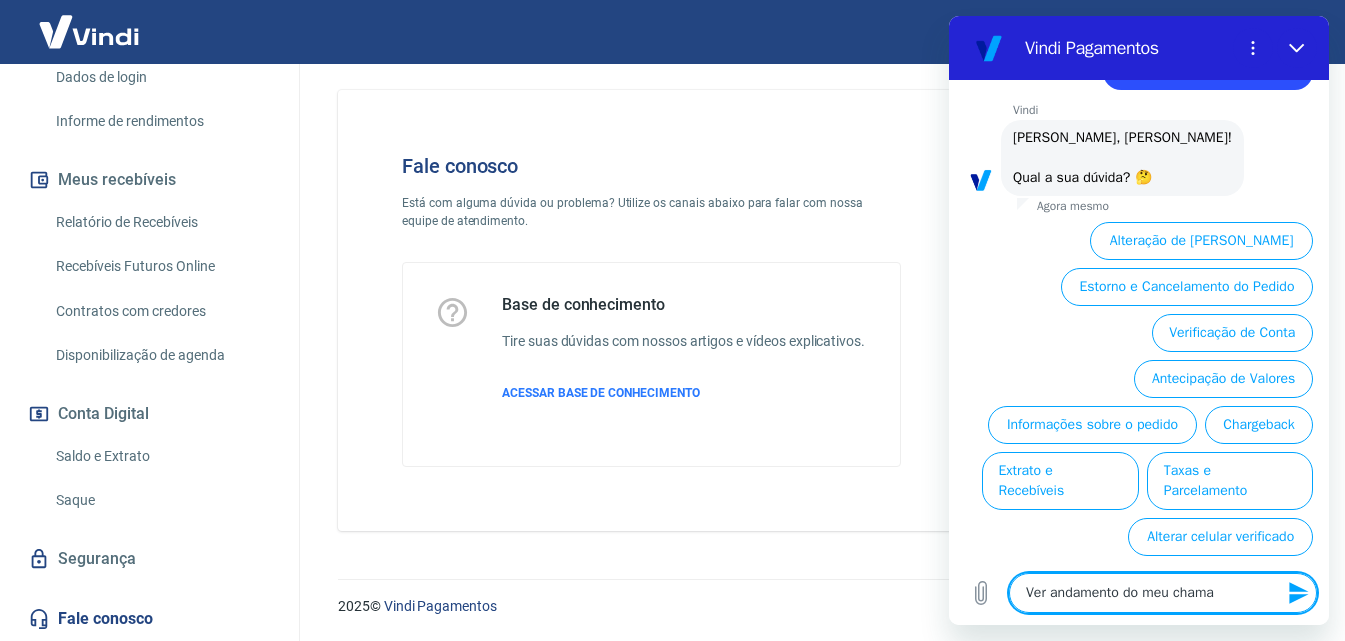 type on "Ver andamento do meu chamad" 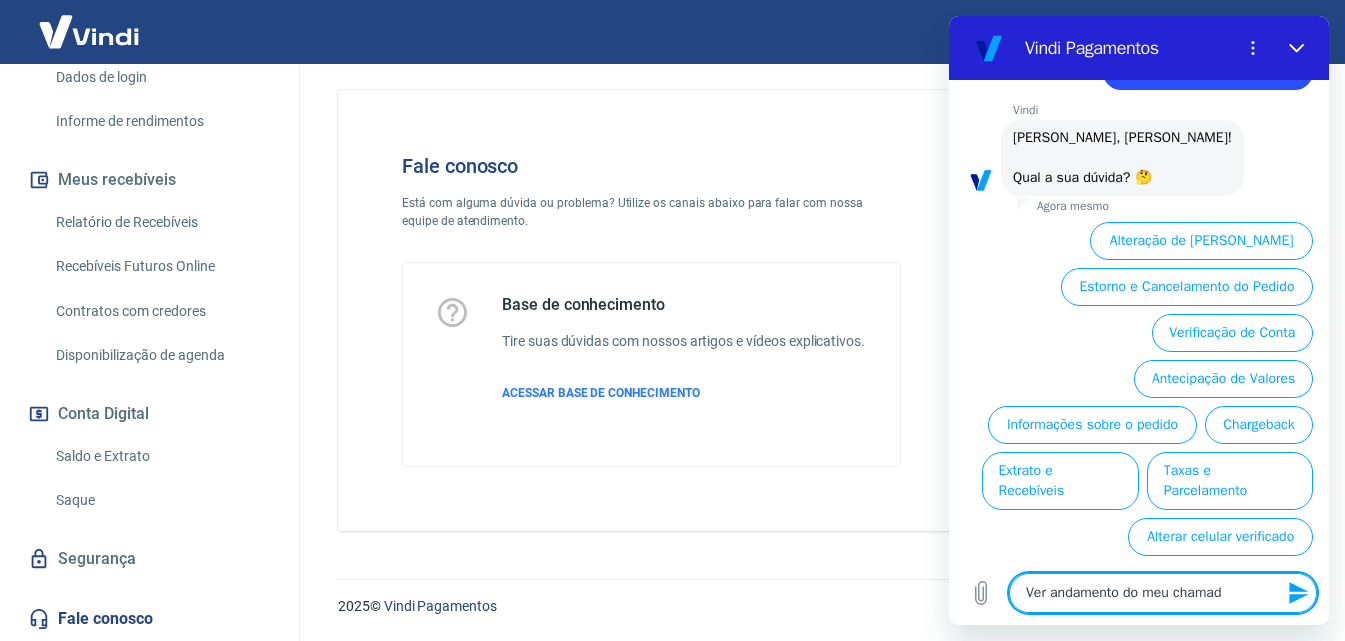 type on "Ver andamento do meu chamado" 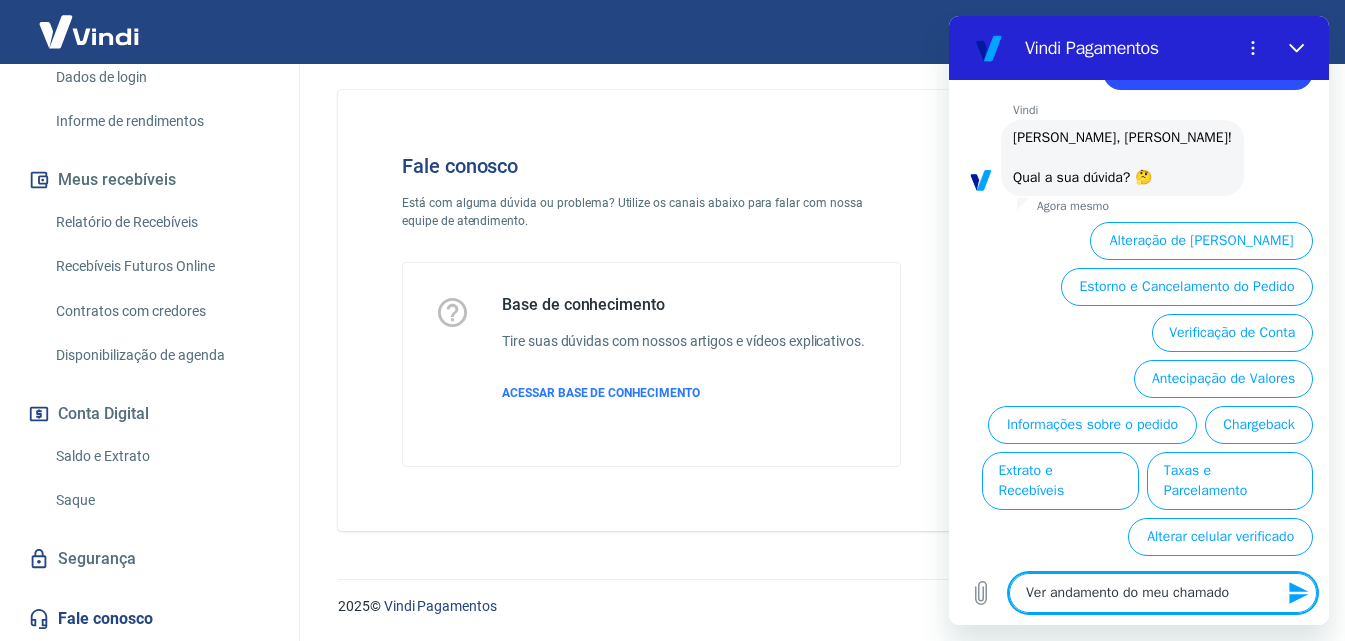 type on "x" 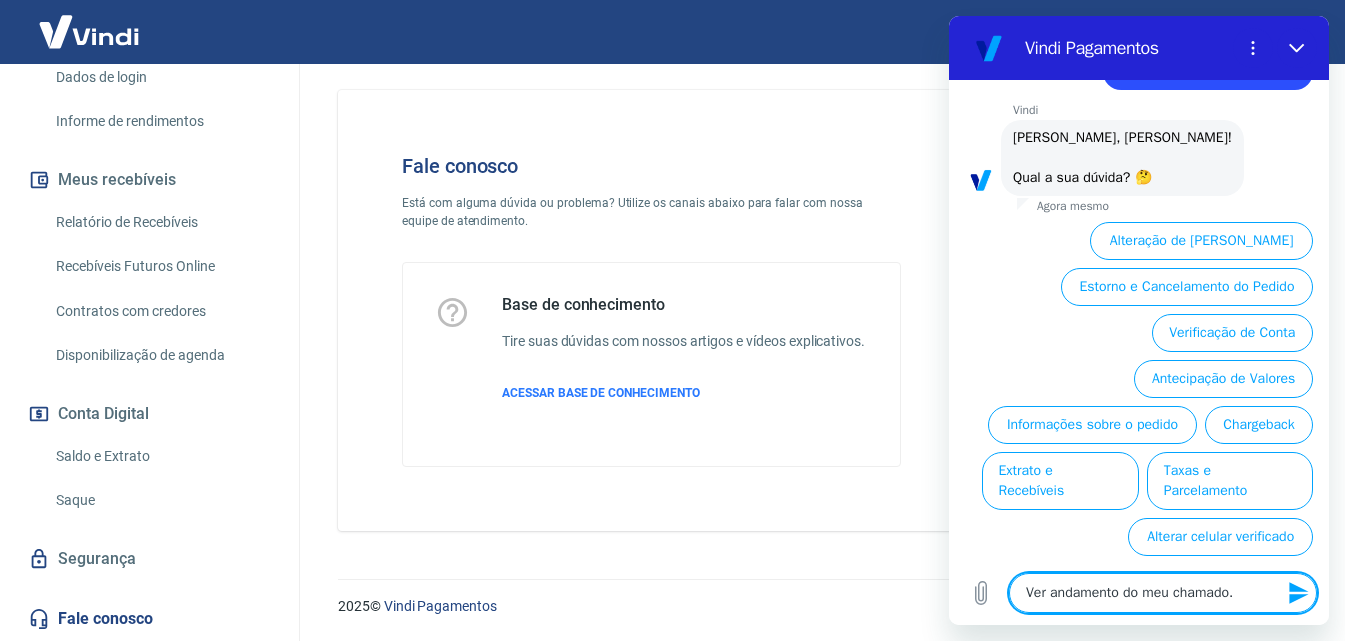 type 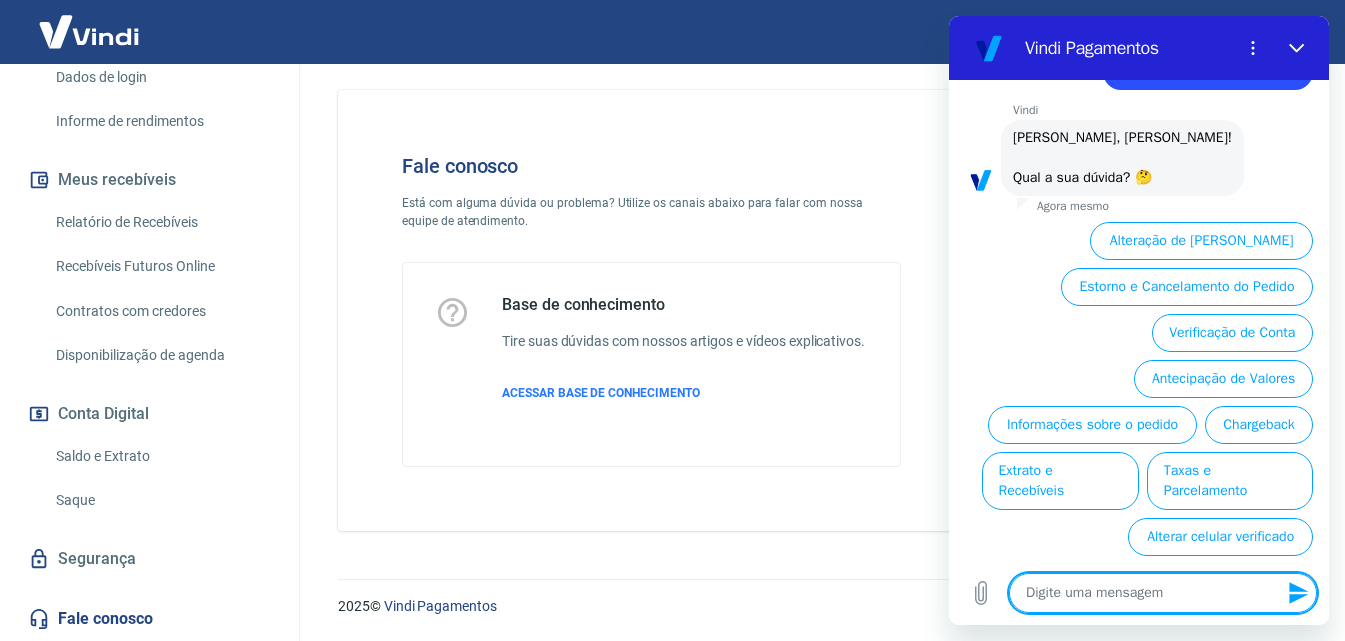 scroll, scrollTop: 0, scrollLeft: 0, axis: both 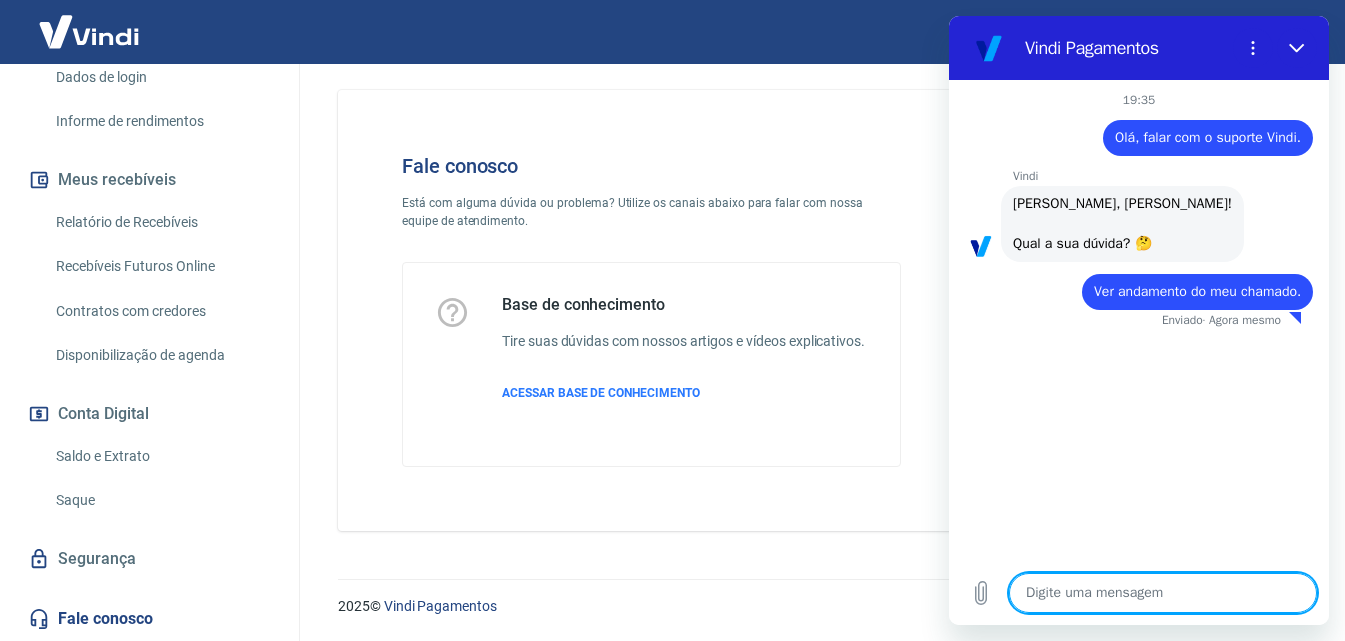 type on "x" 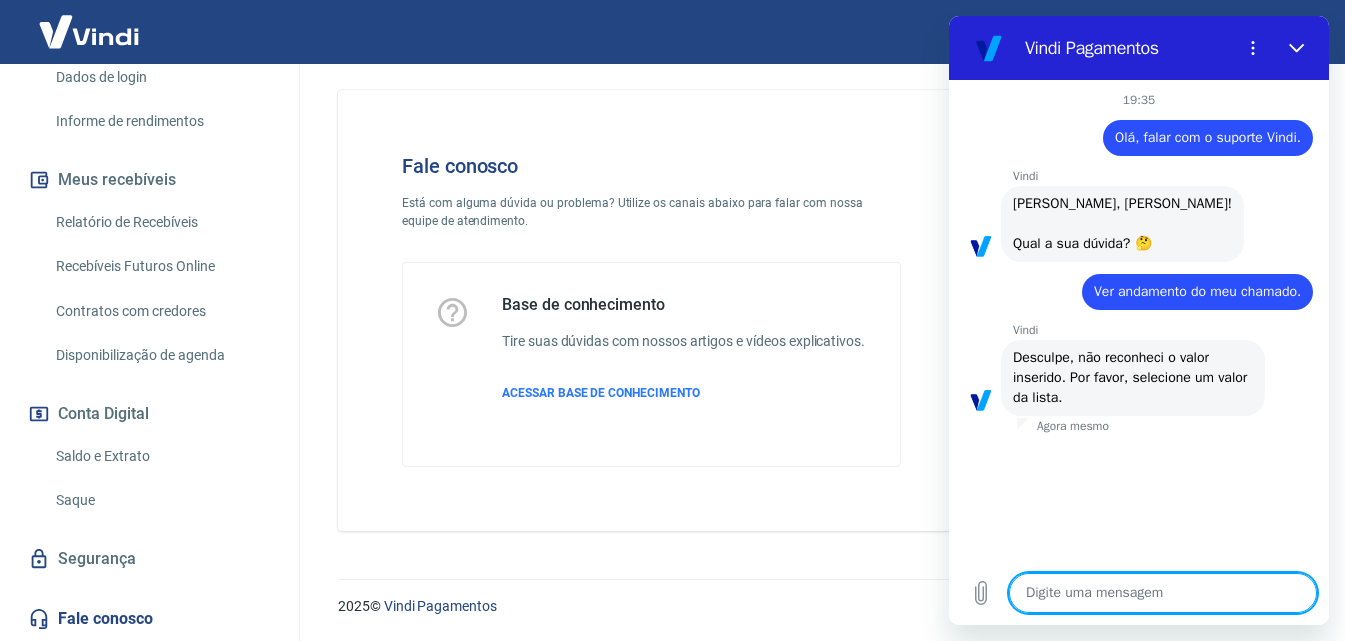 scroll, scrollTop: 0, scrollLeft: 0, axis: both 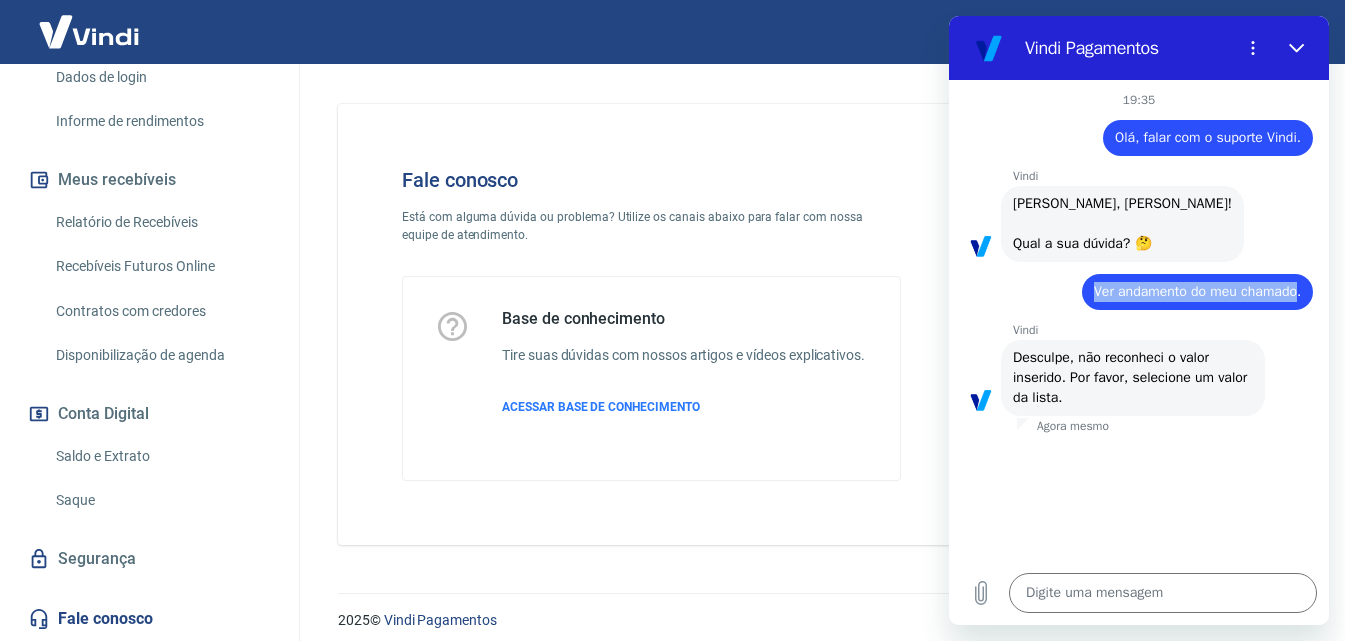 drag, startPoint x: 1297, startPoint y: 316, endPoint x: 1077, endPoint y: 318, distance: 220.0091 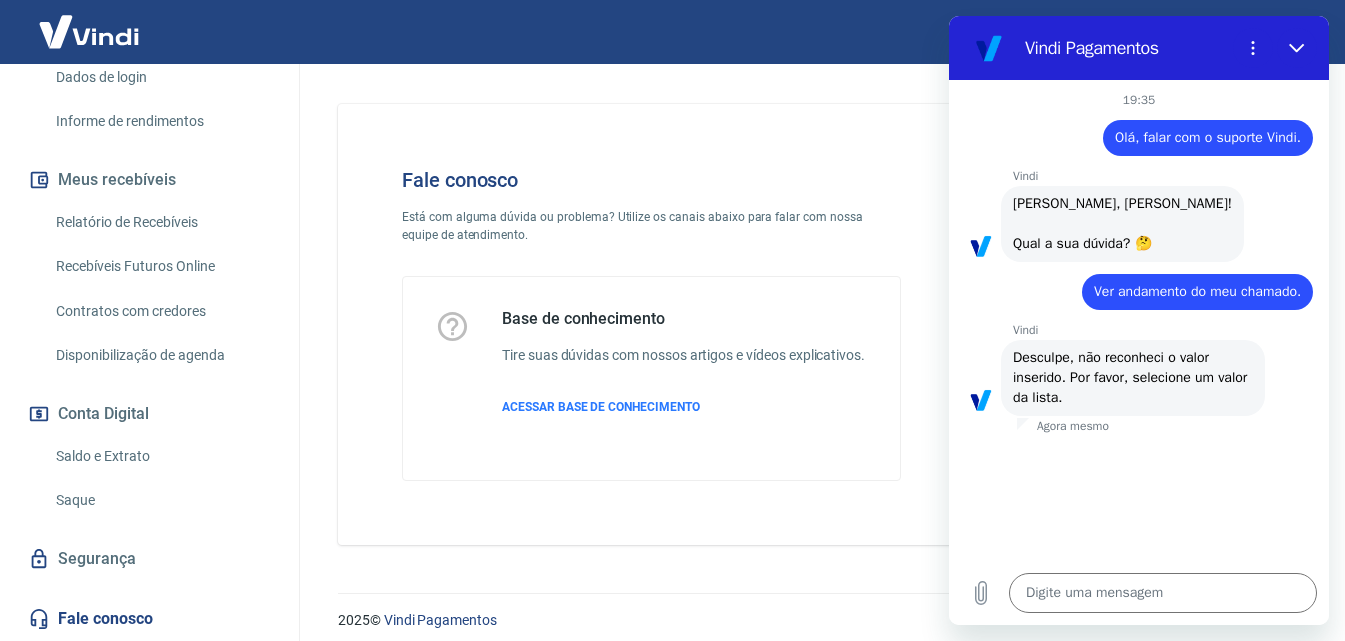 click on "[PERSON_NAME], [PERSON_NAME]!
Qual a sua dúvida? 🤔" at bounding box center (1122, 223) 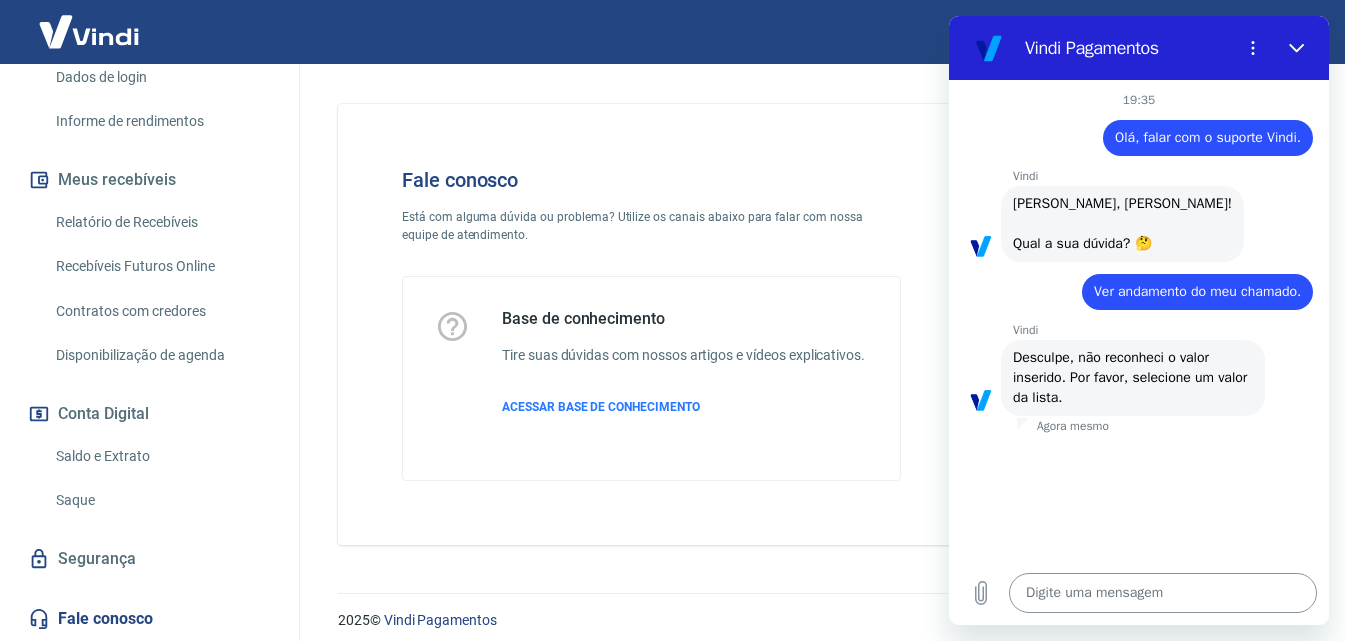 click at bounding box center (1163, 593) 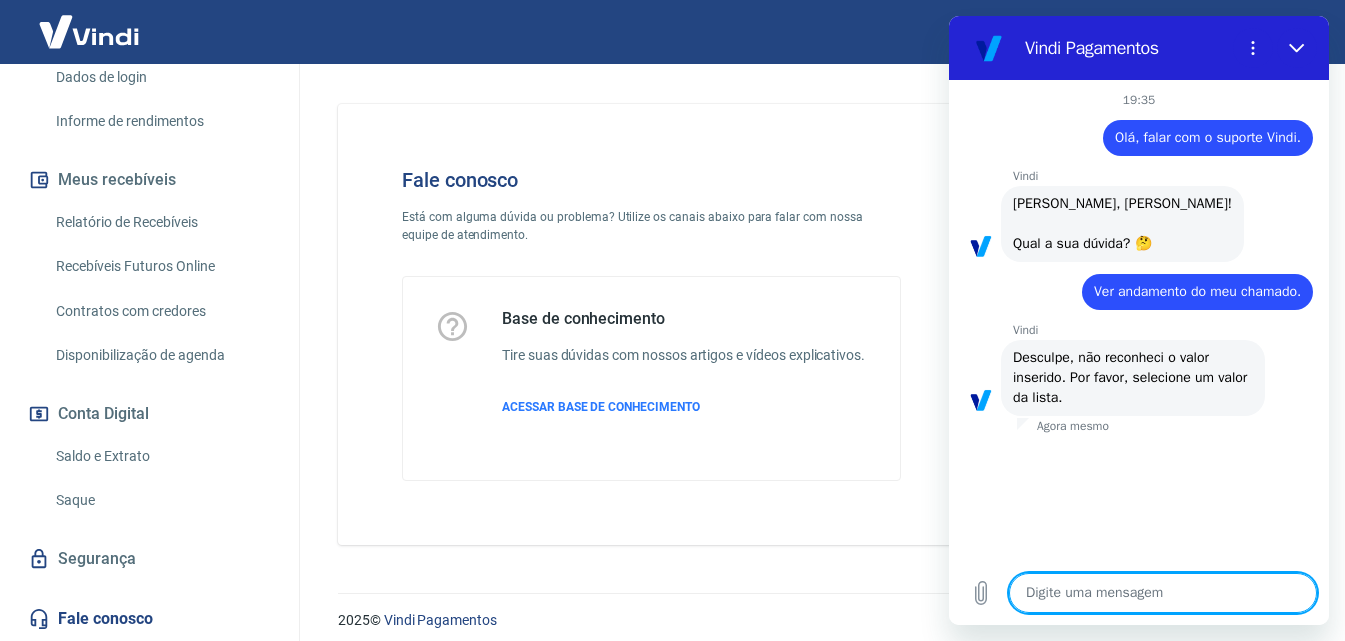 type on "m" 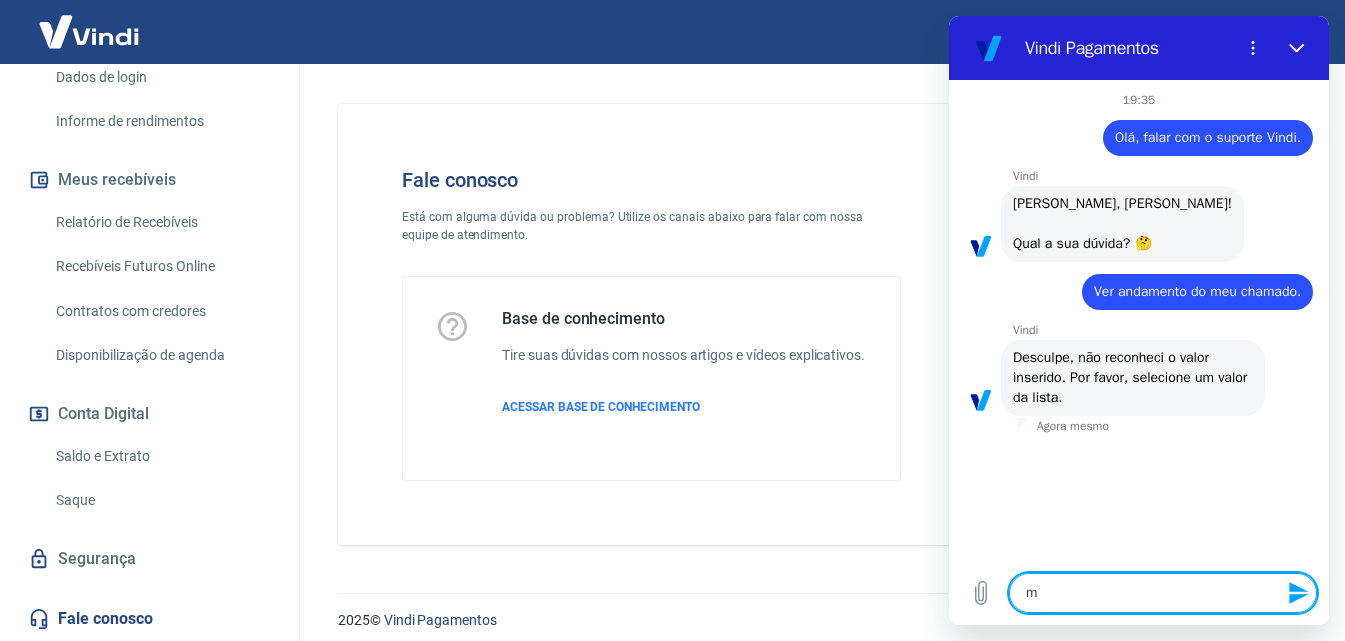 type on "me" 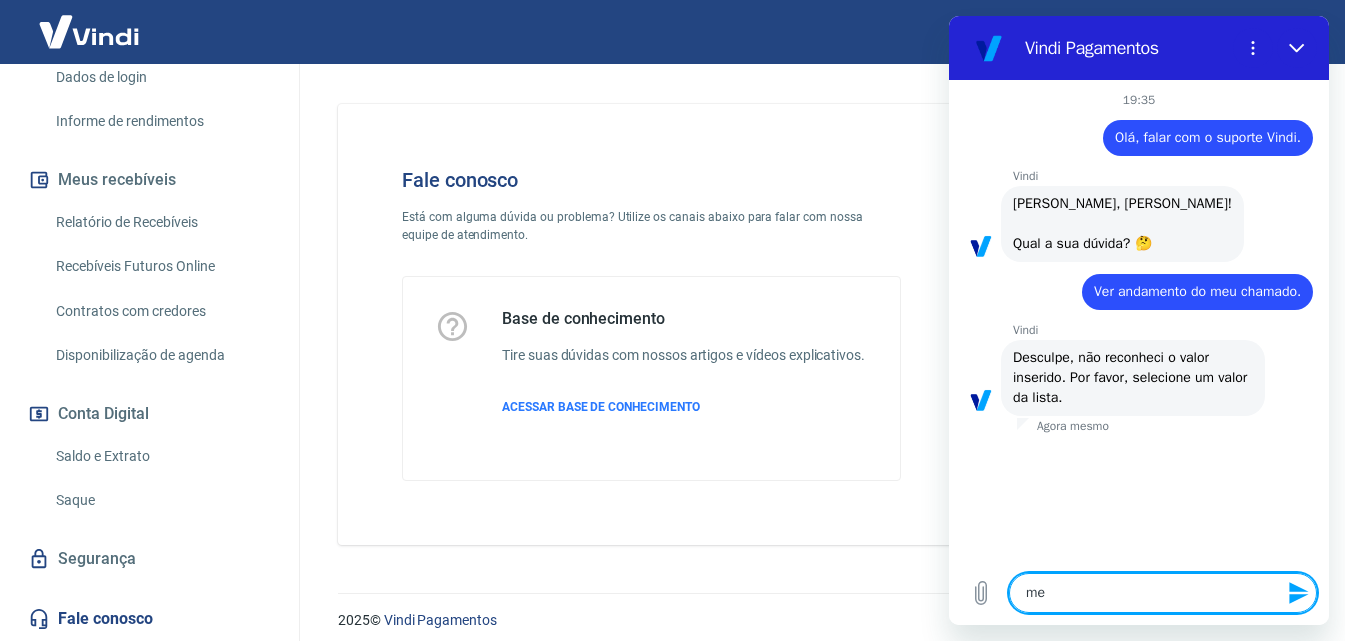 type on "meu" 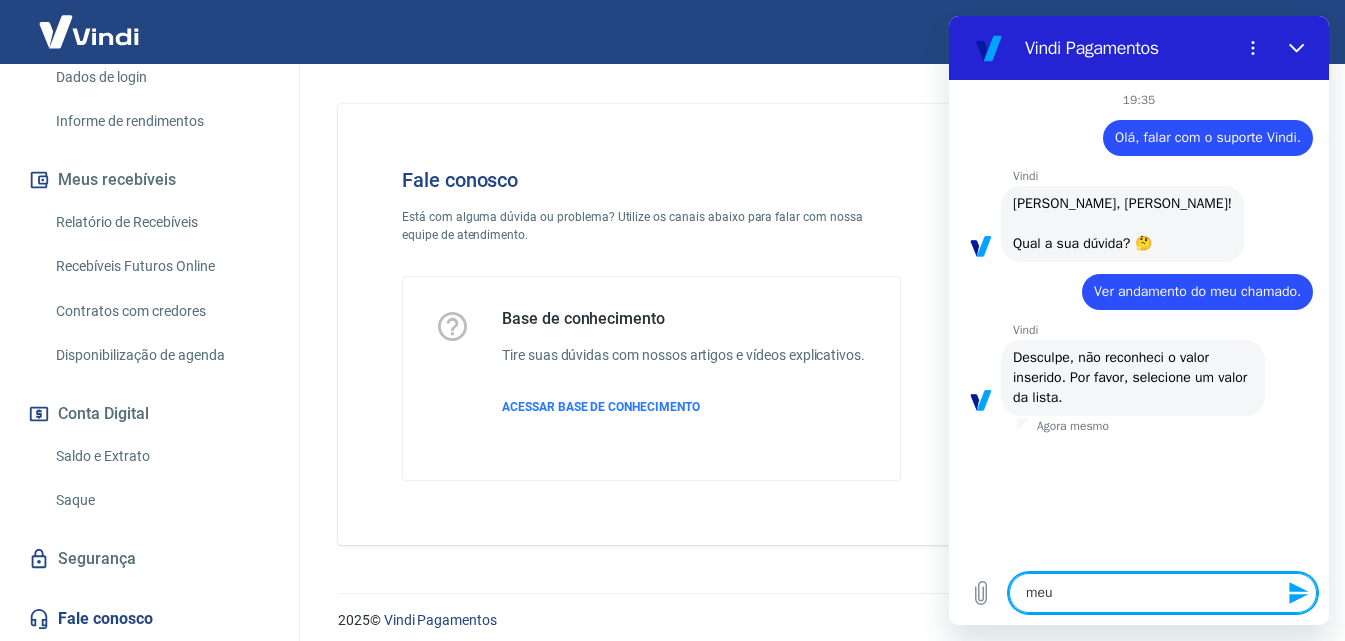 type on "meus" 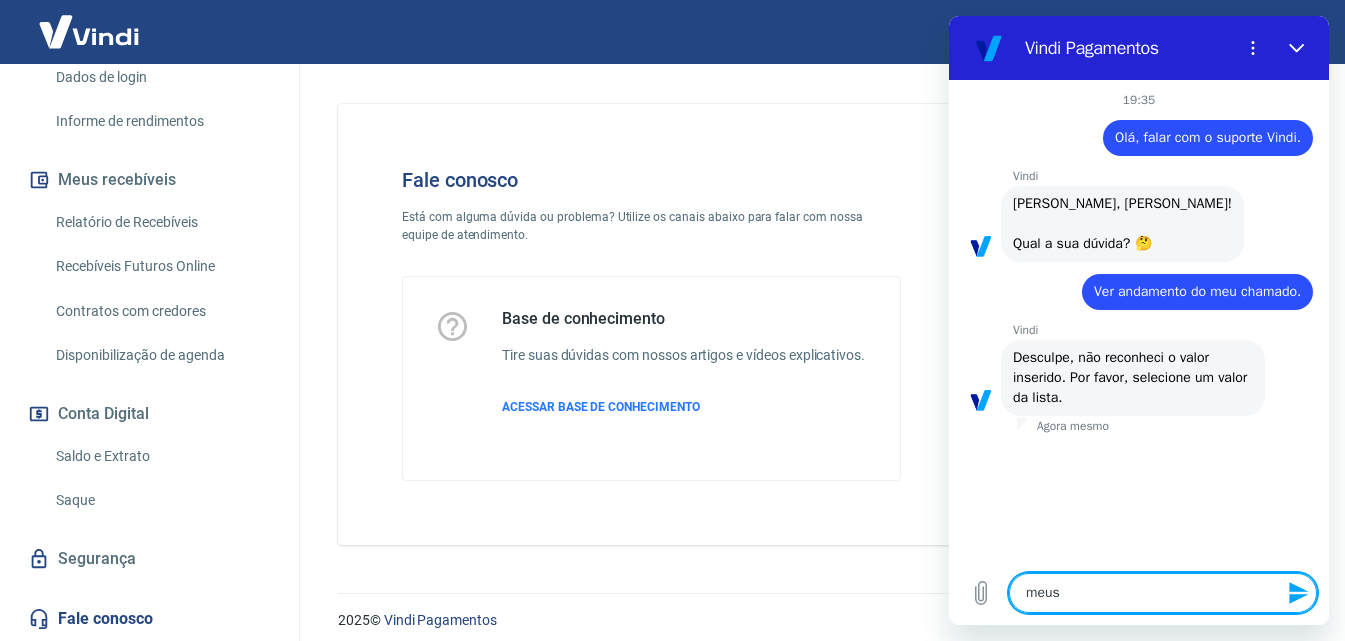 type on "meus" 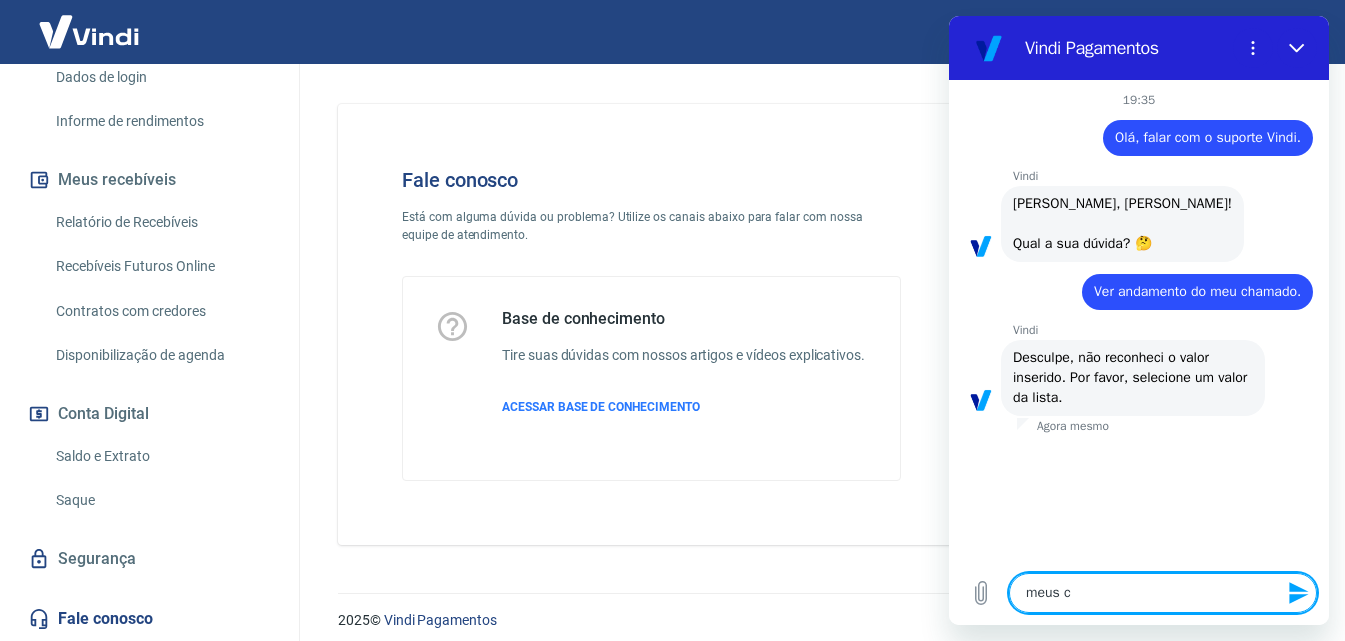type on "meus ch" 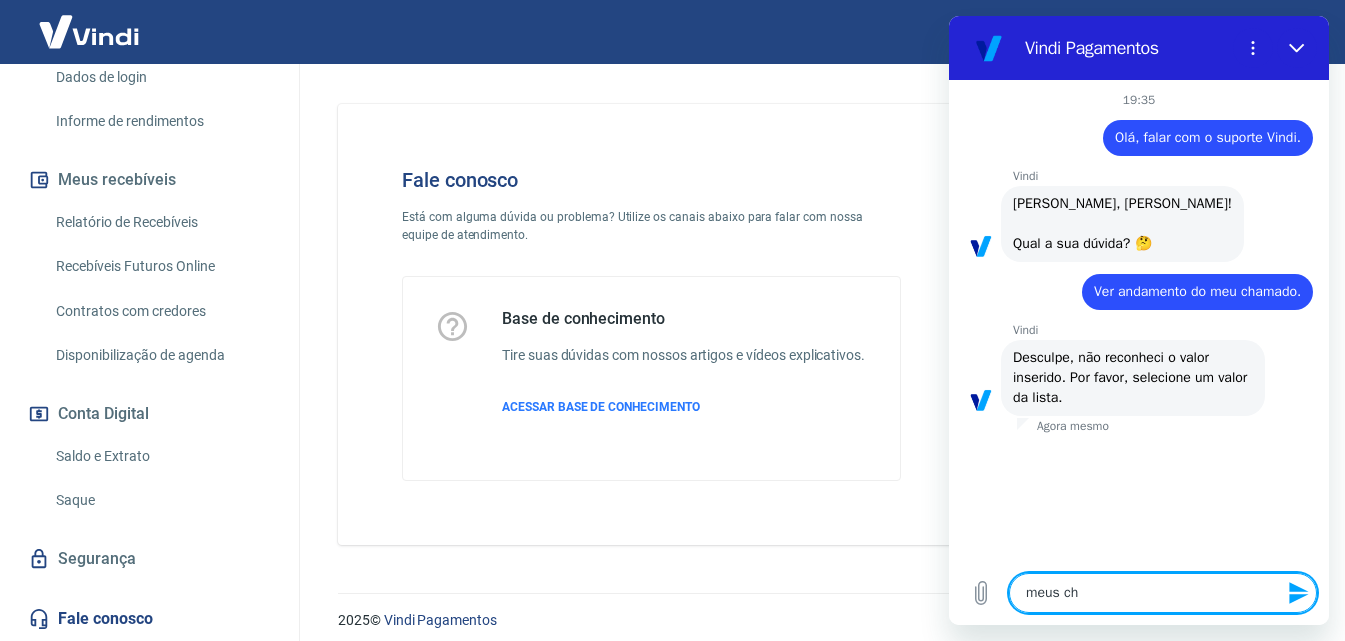 type on "meus cha" 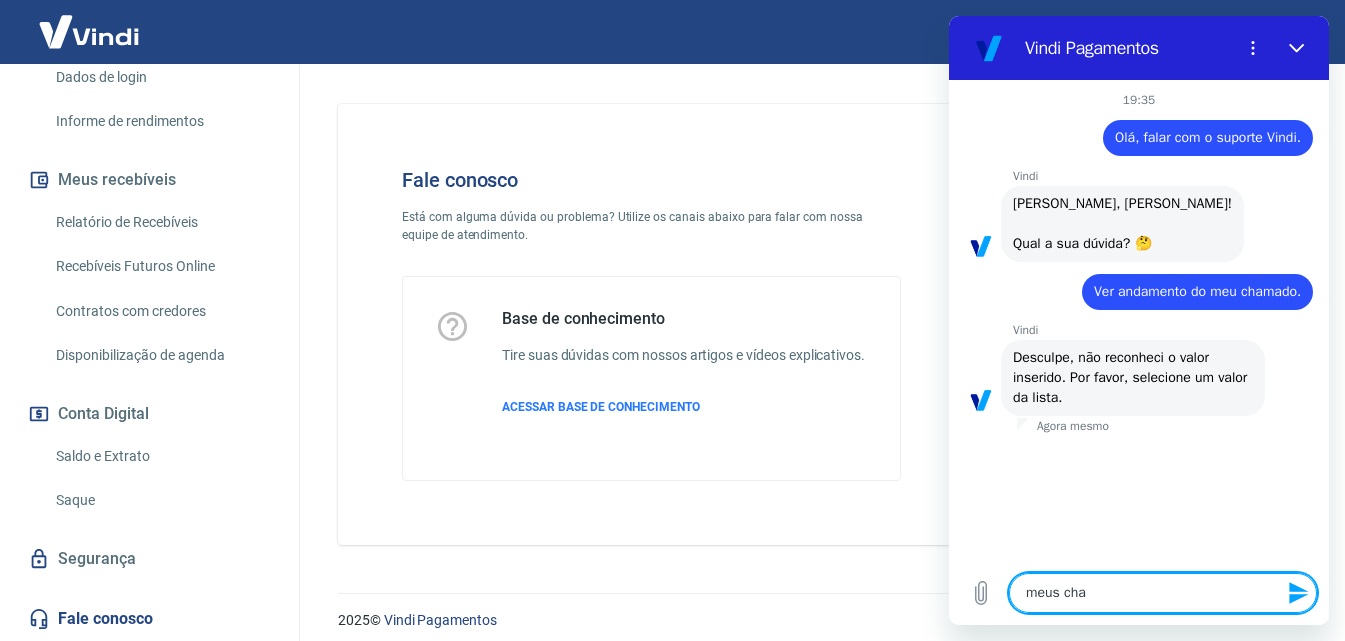 type on "meus cham" 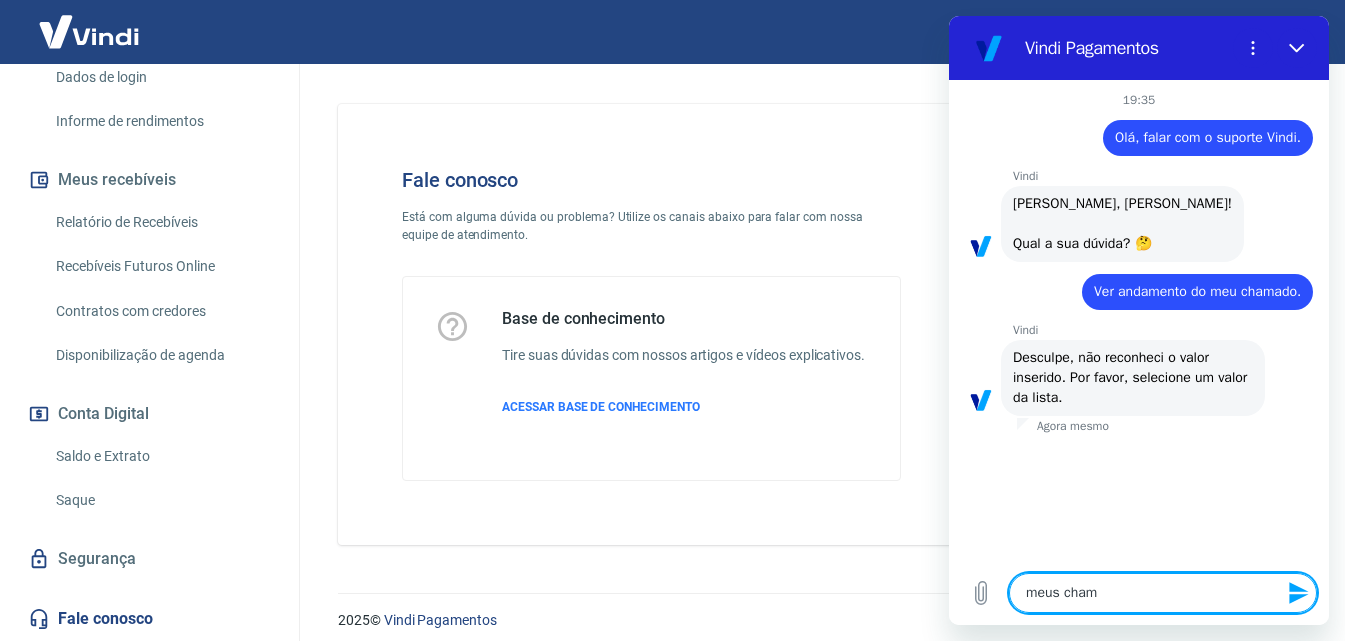 type on "meus chama" 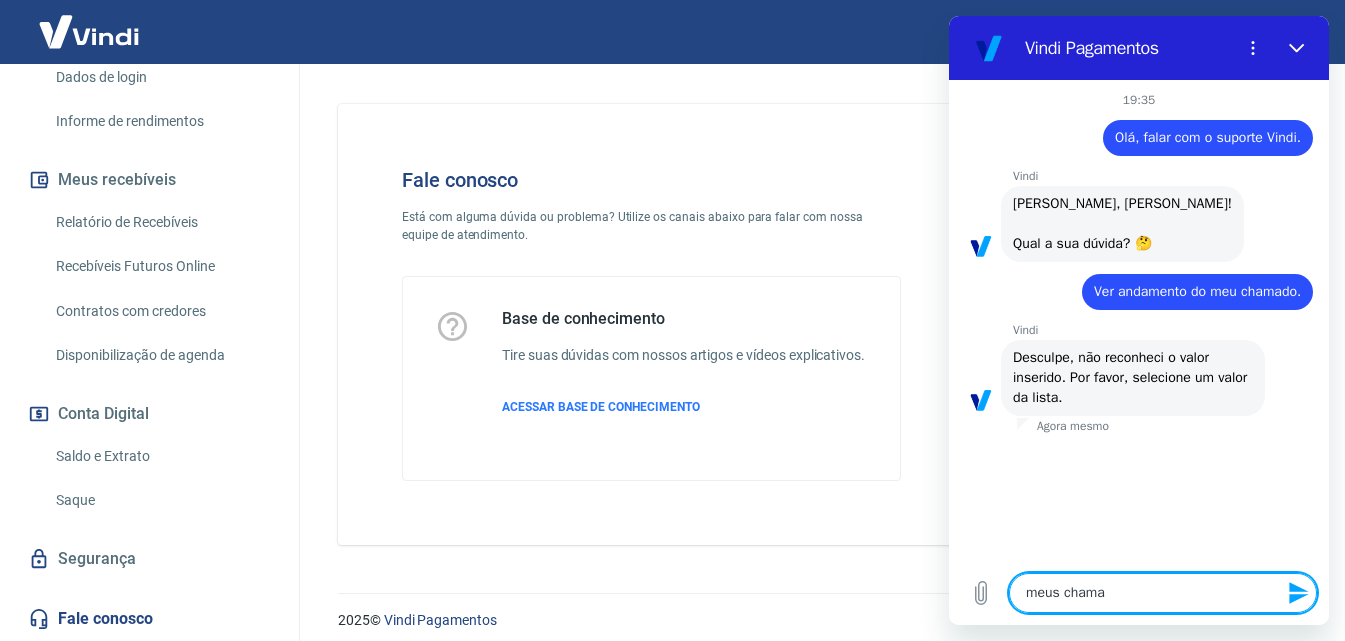 type on "meus chamad" 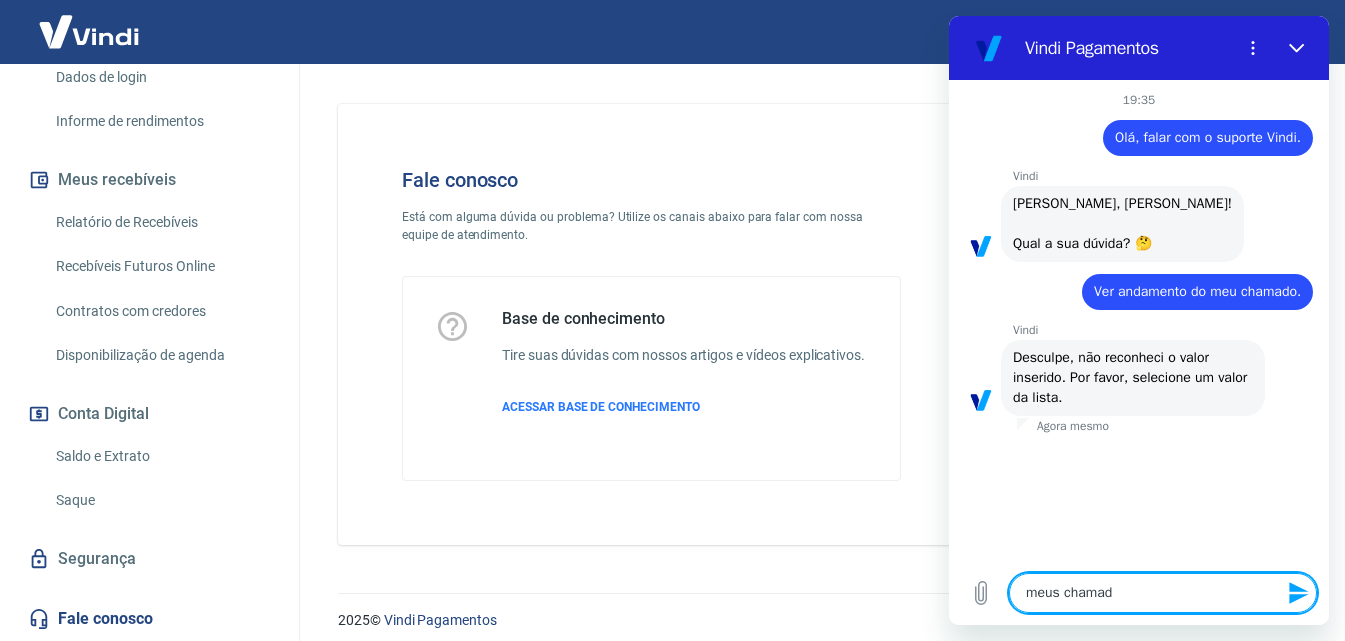 type on "meus chamado" 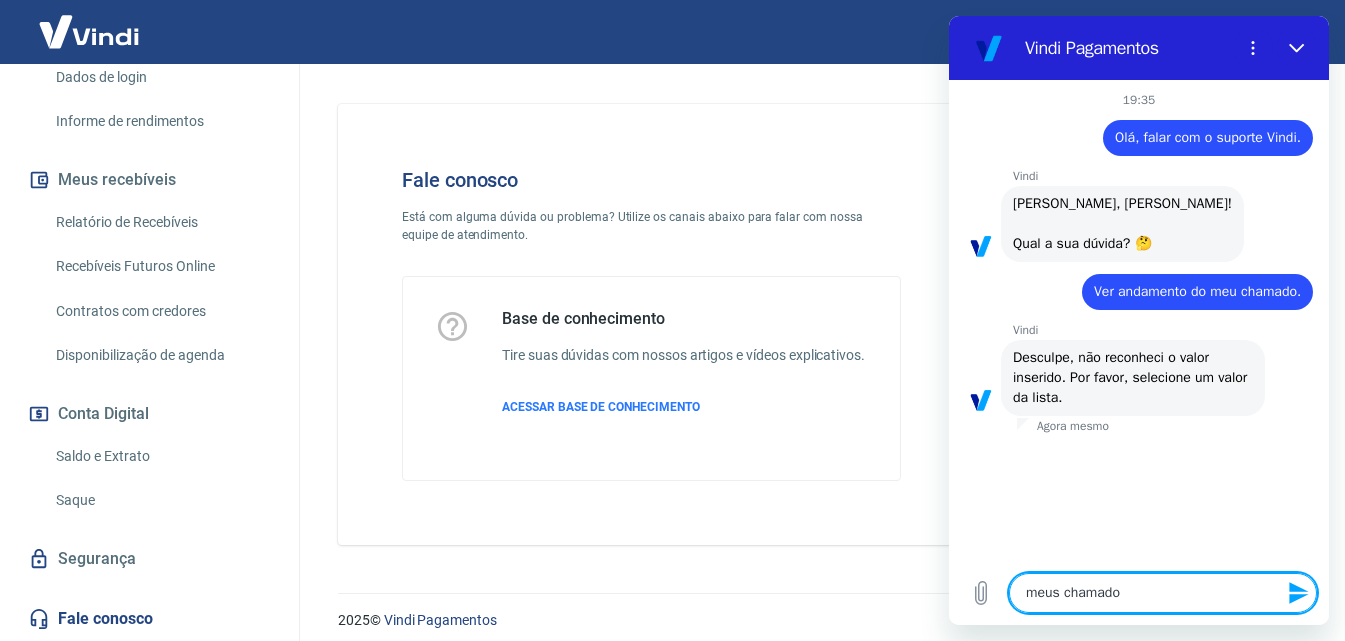 type on "meus chamados" 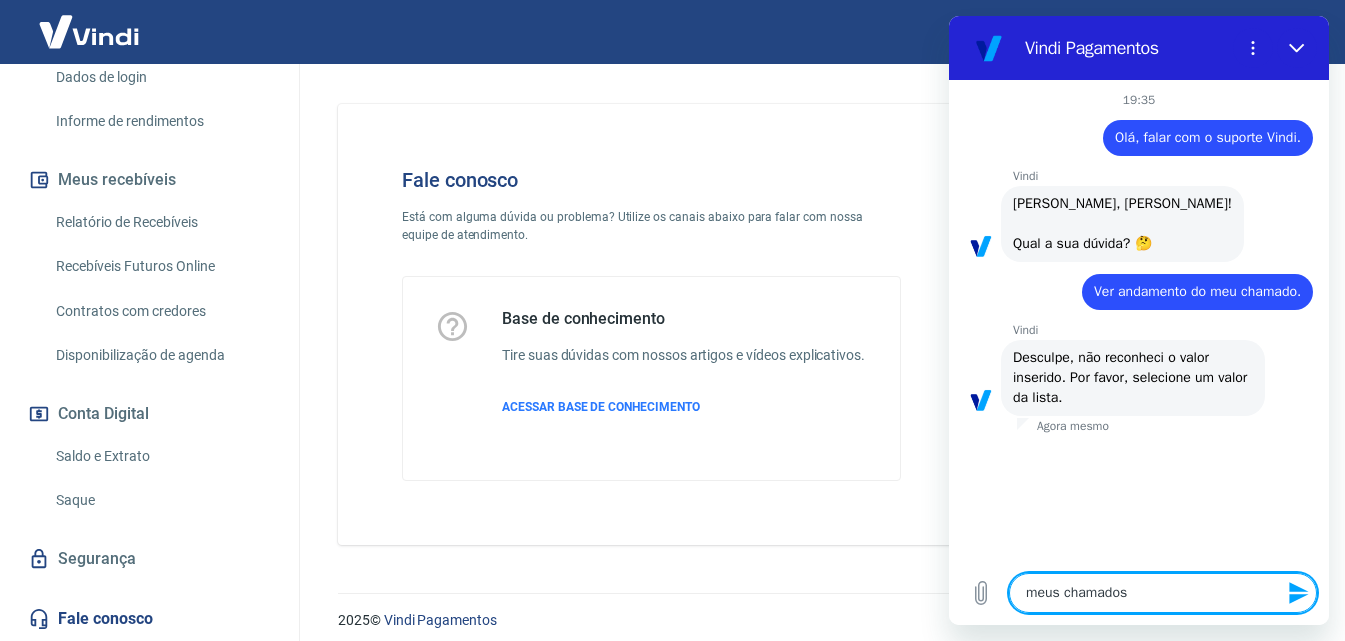 type 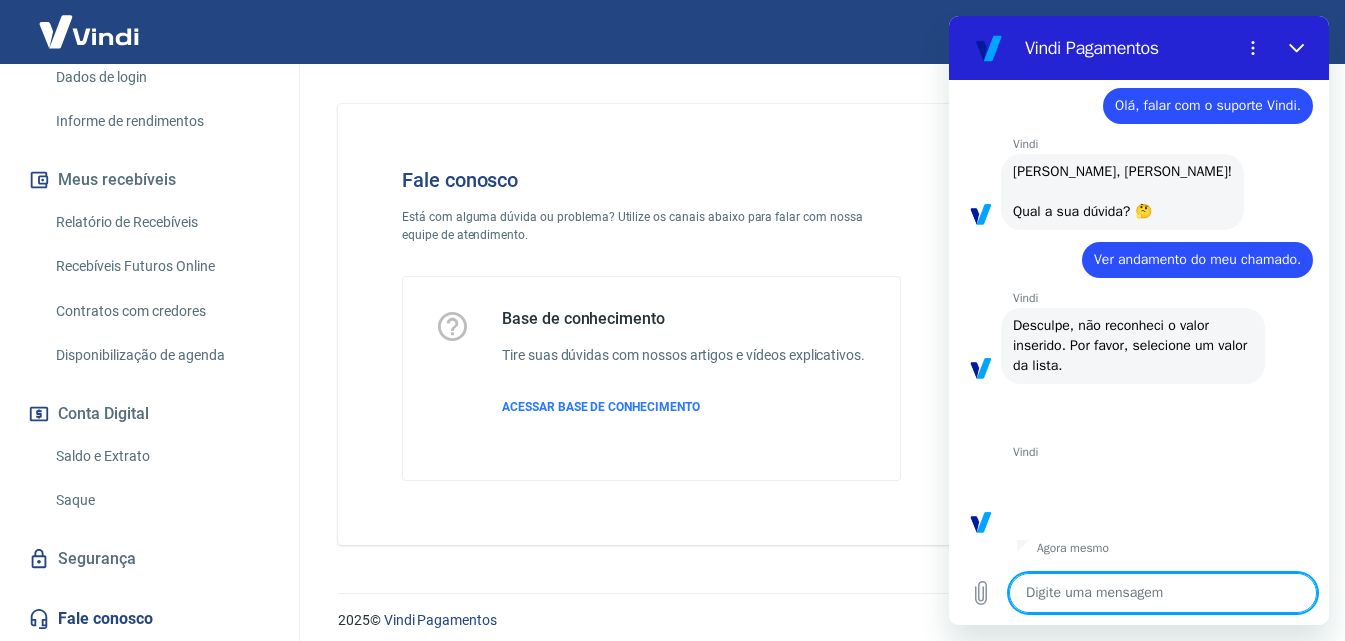 scroll, scrollTop: 52, scrollLeft: 0, axis: vertical 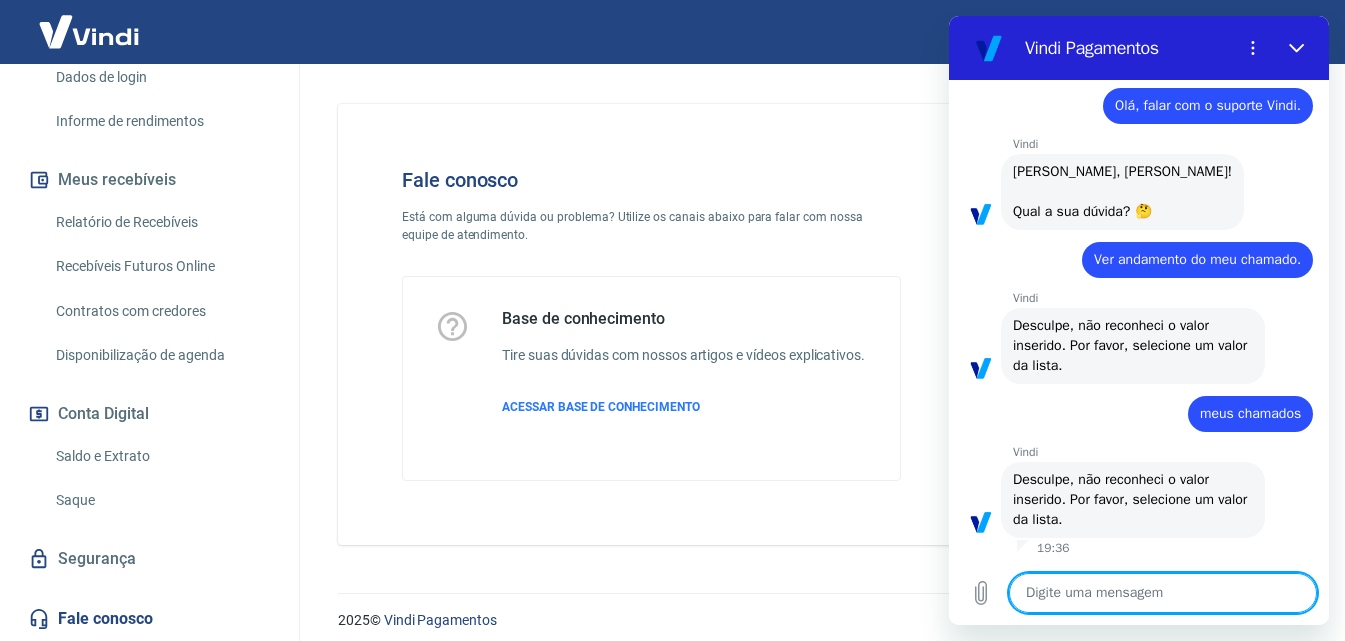 type on "x" 